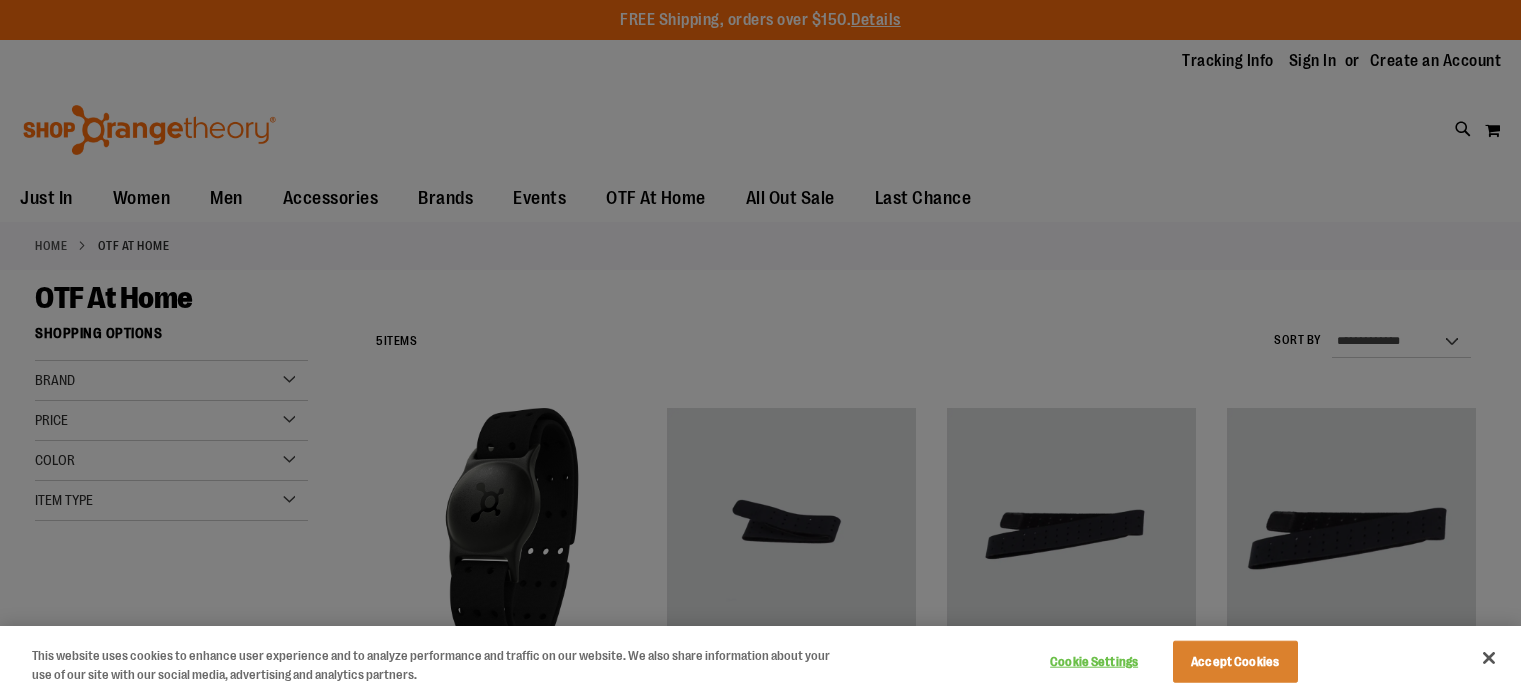 scroll, scrollTop: 0, scrollLeft: 0, axis: both 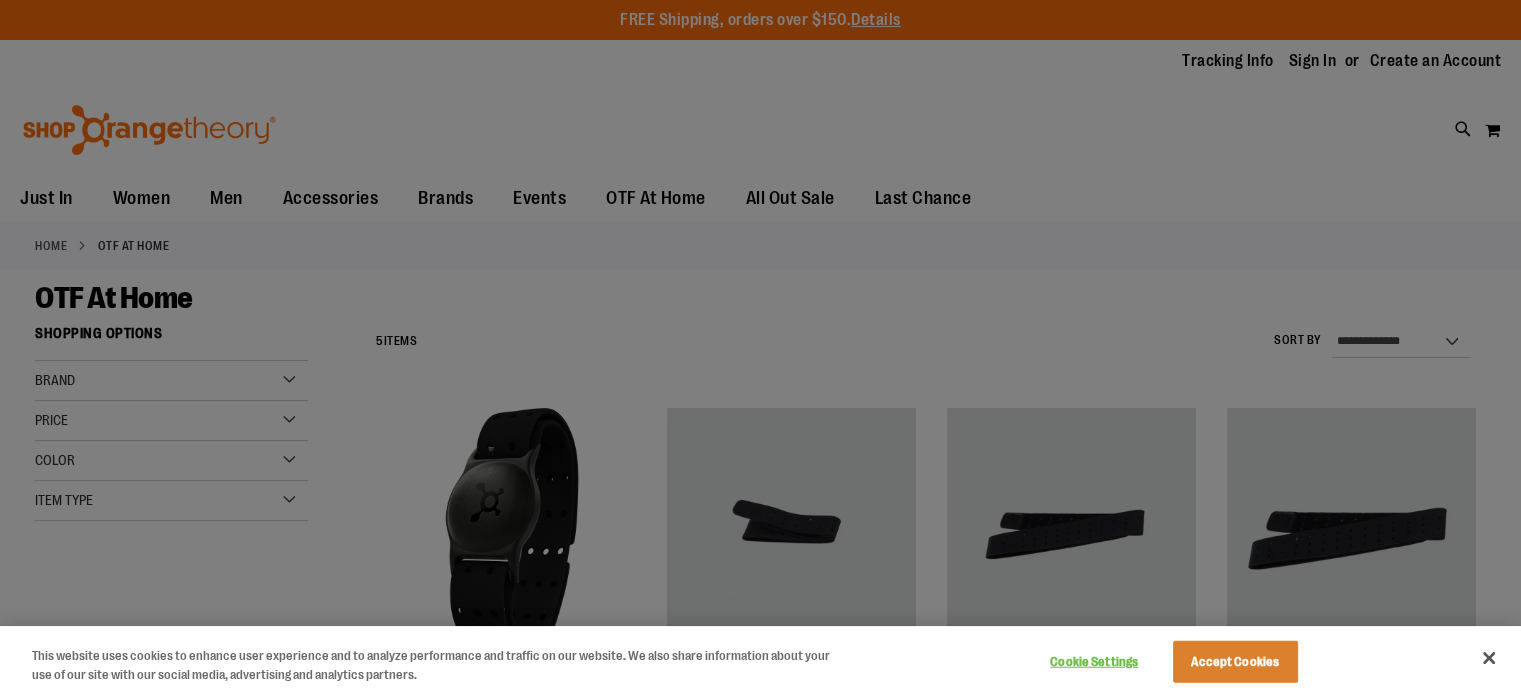 type on "**********" 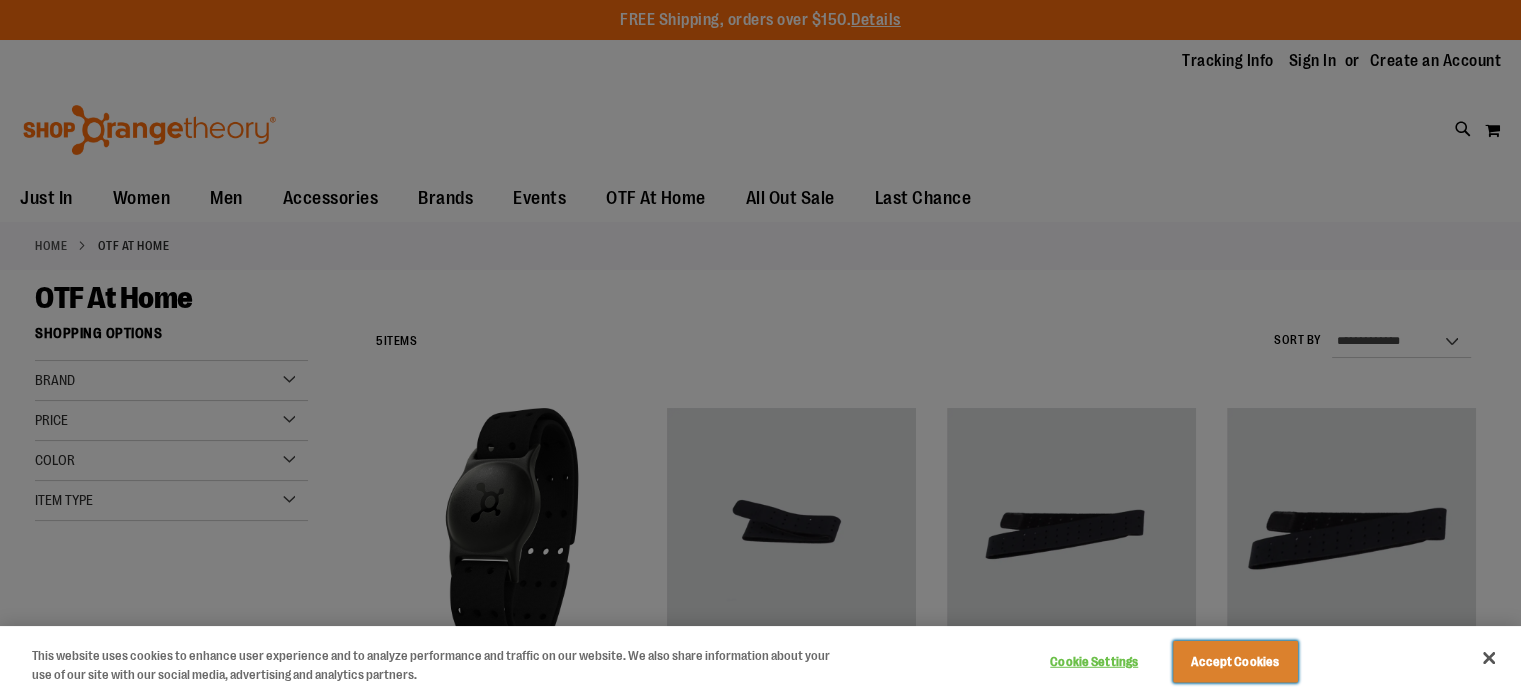 click on "Accept Cookies" at bounding box center [1235, 662] 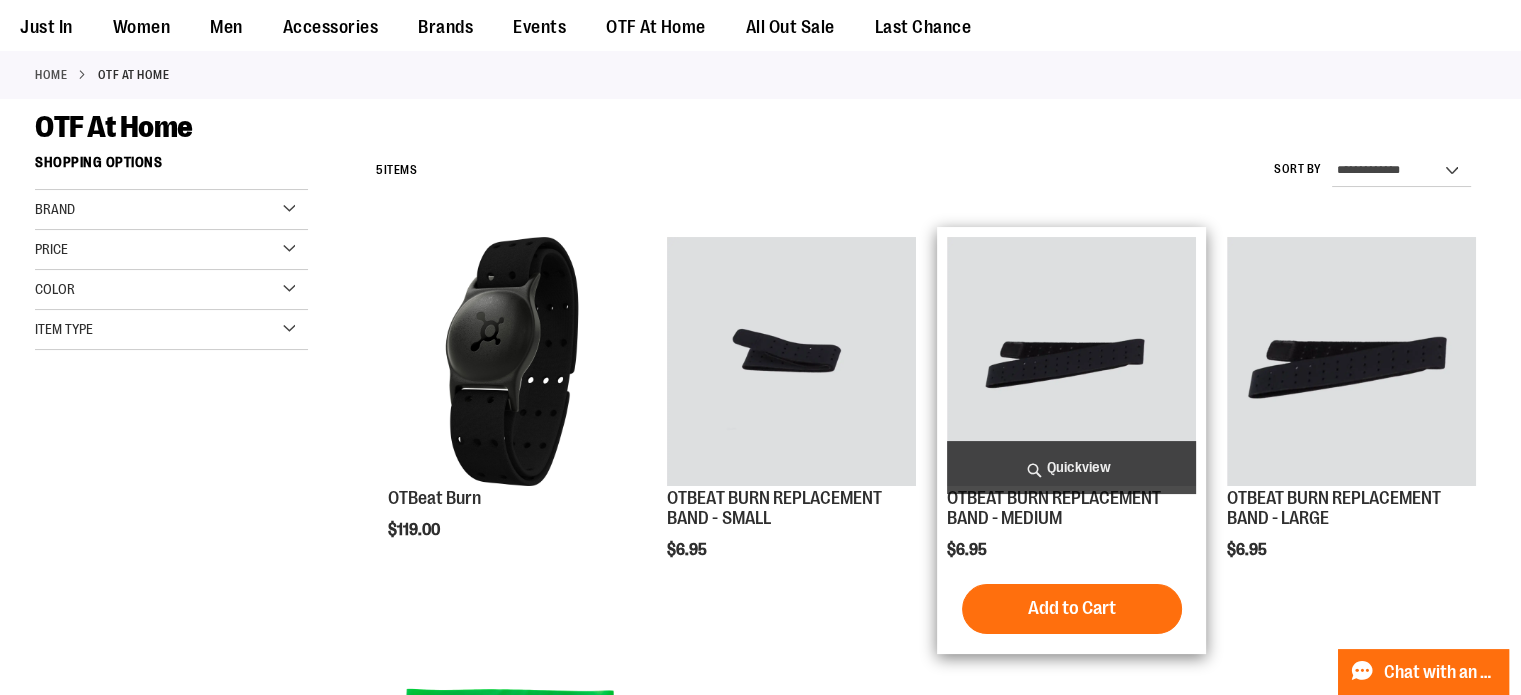 scroll, scrollTop: 199, scrollLeft: 0, axis: vertical 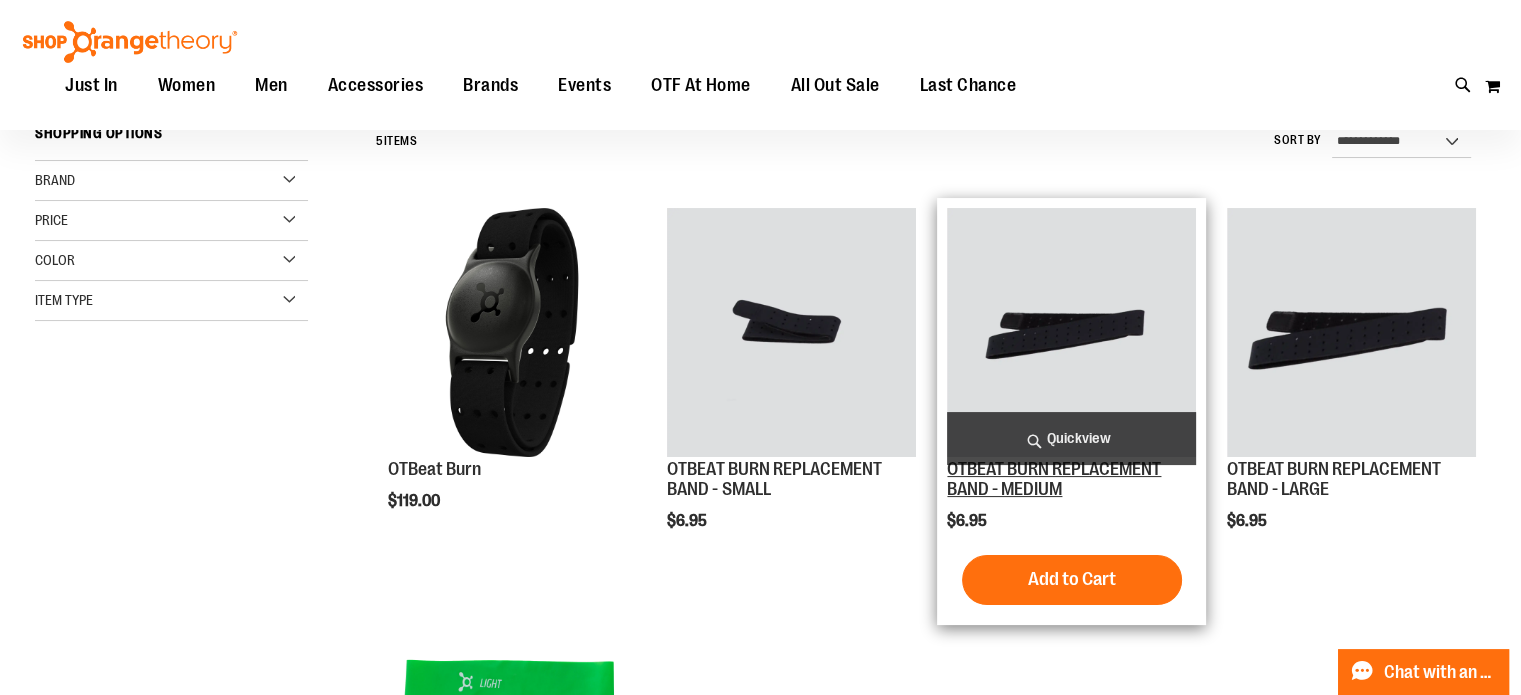click on "OTBEAT BURN REPLACEMENT BAND - MEDIUM" at bounding box center [1054, 479] 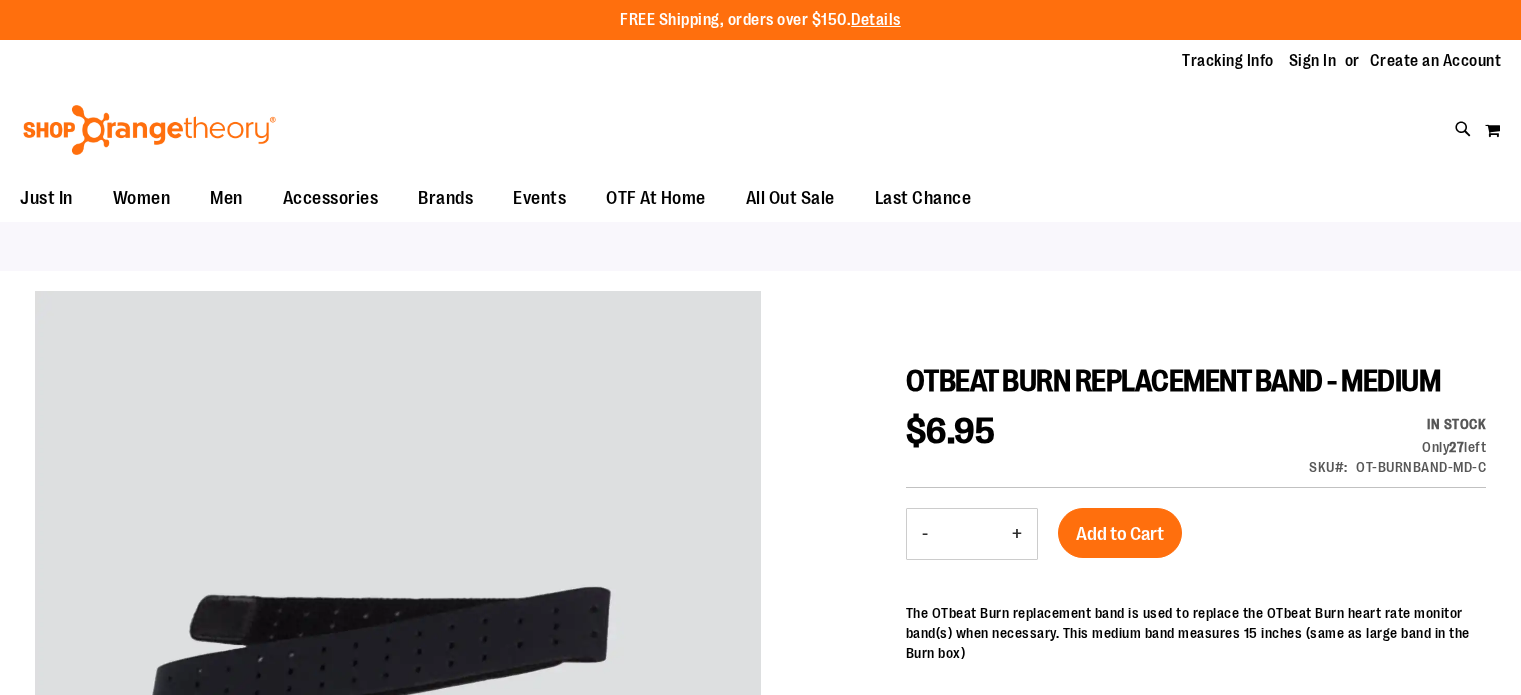 scroll, scrollTop: 0, scrollLeft: 0, axis: both 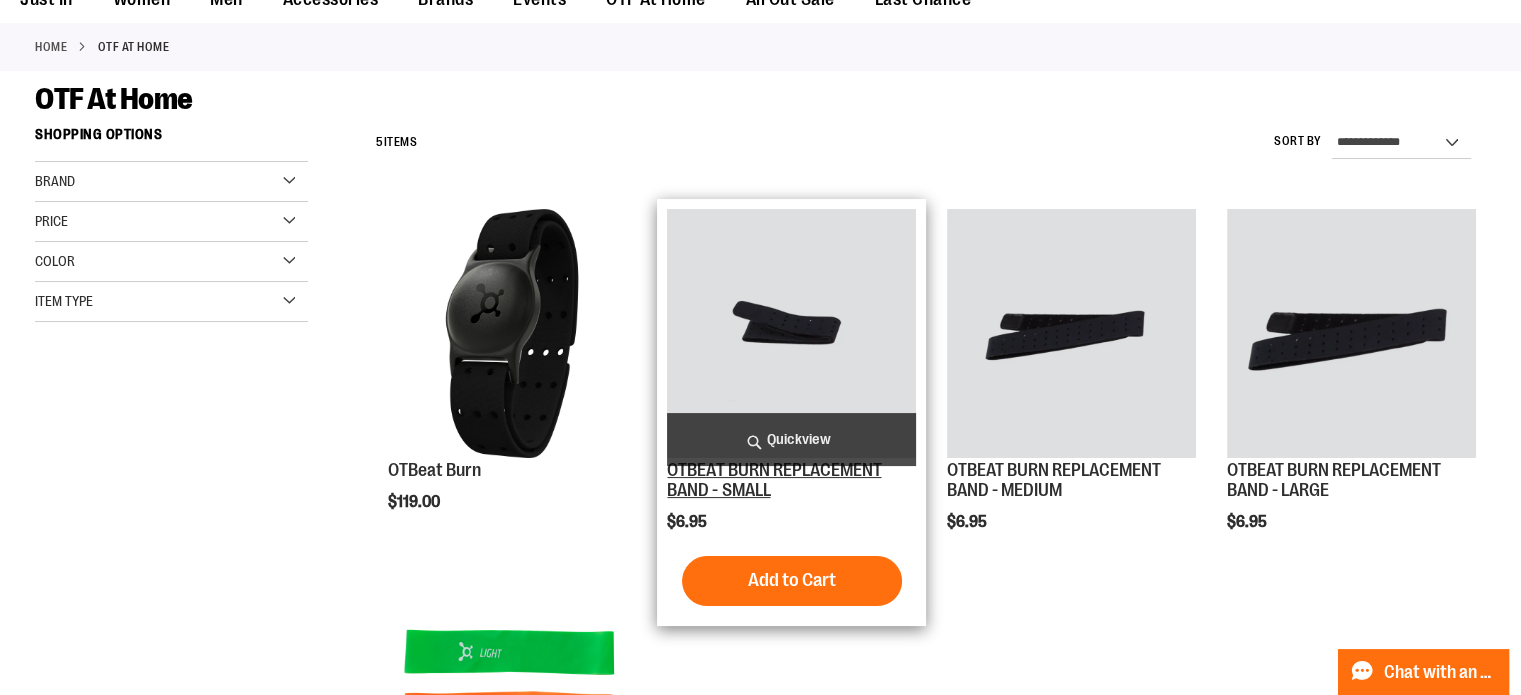 type on "**********" 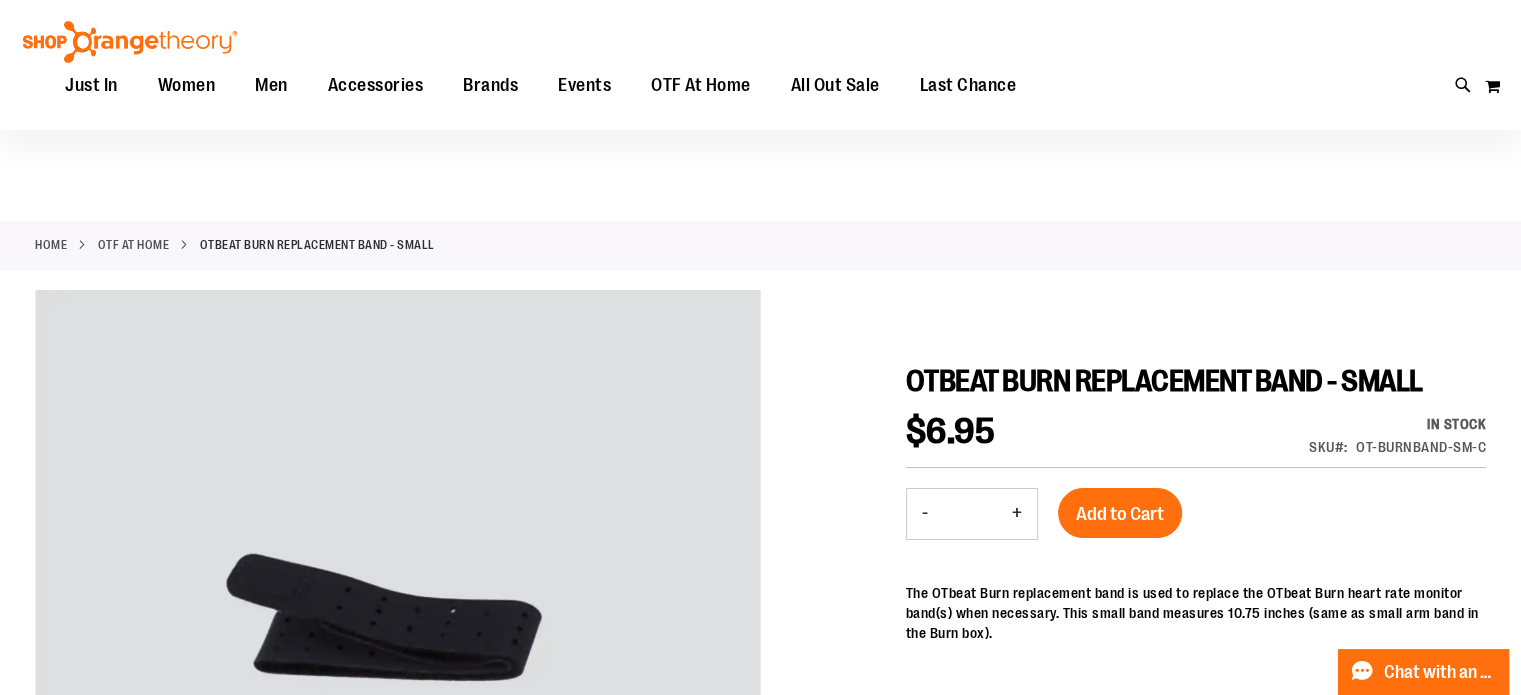 scroll, scrollTop: 199, scrollLeft: 0, axis: vertical 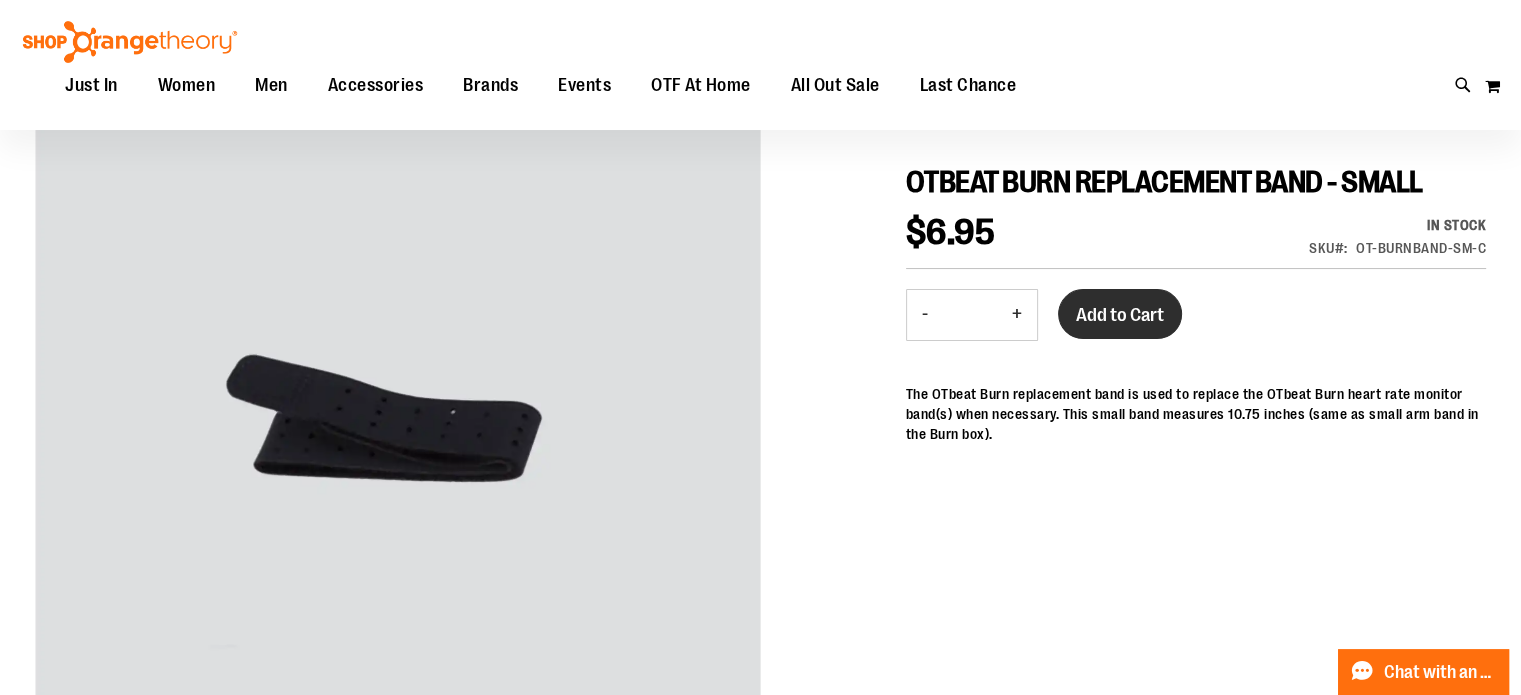 type on "**********" 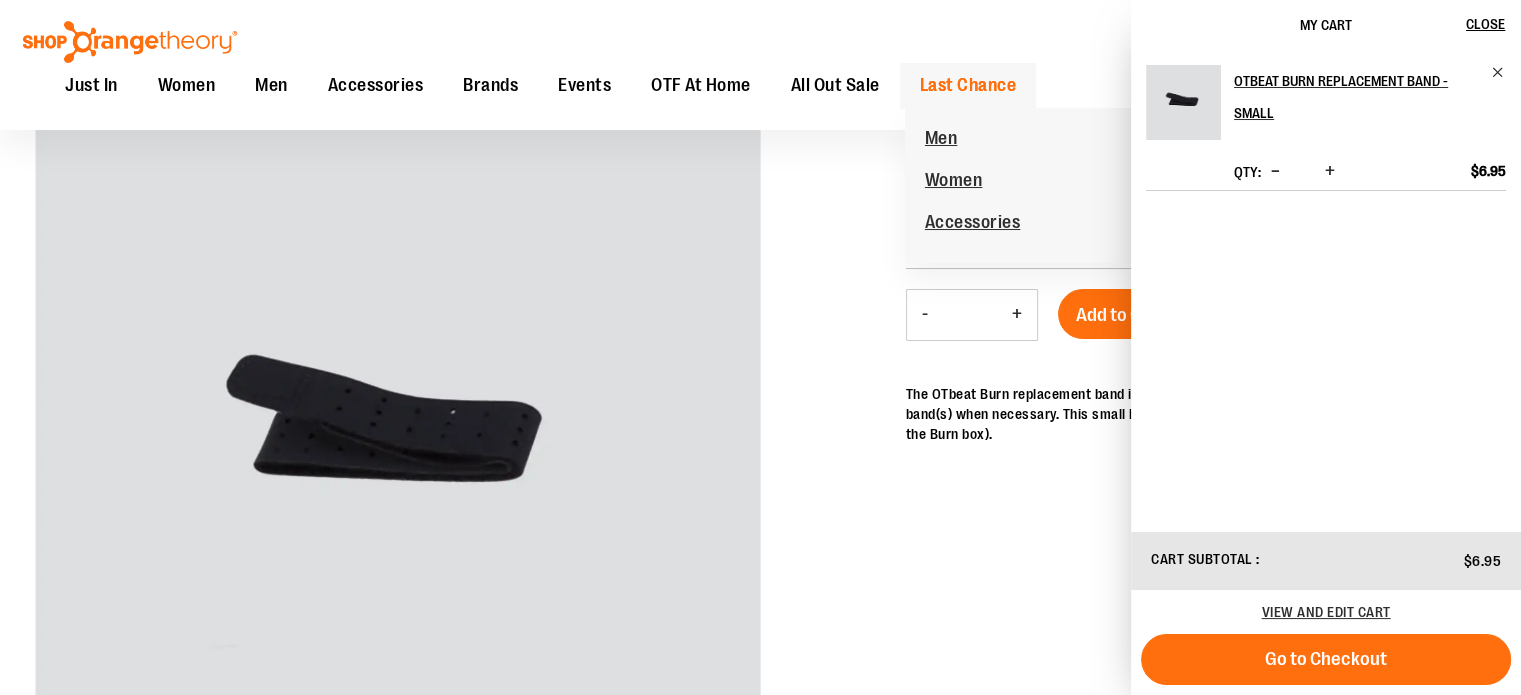 click on "Last Chance" at bounding box center (968, 85) 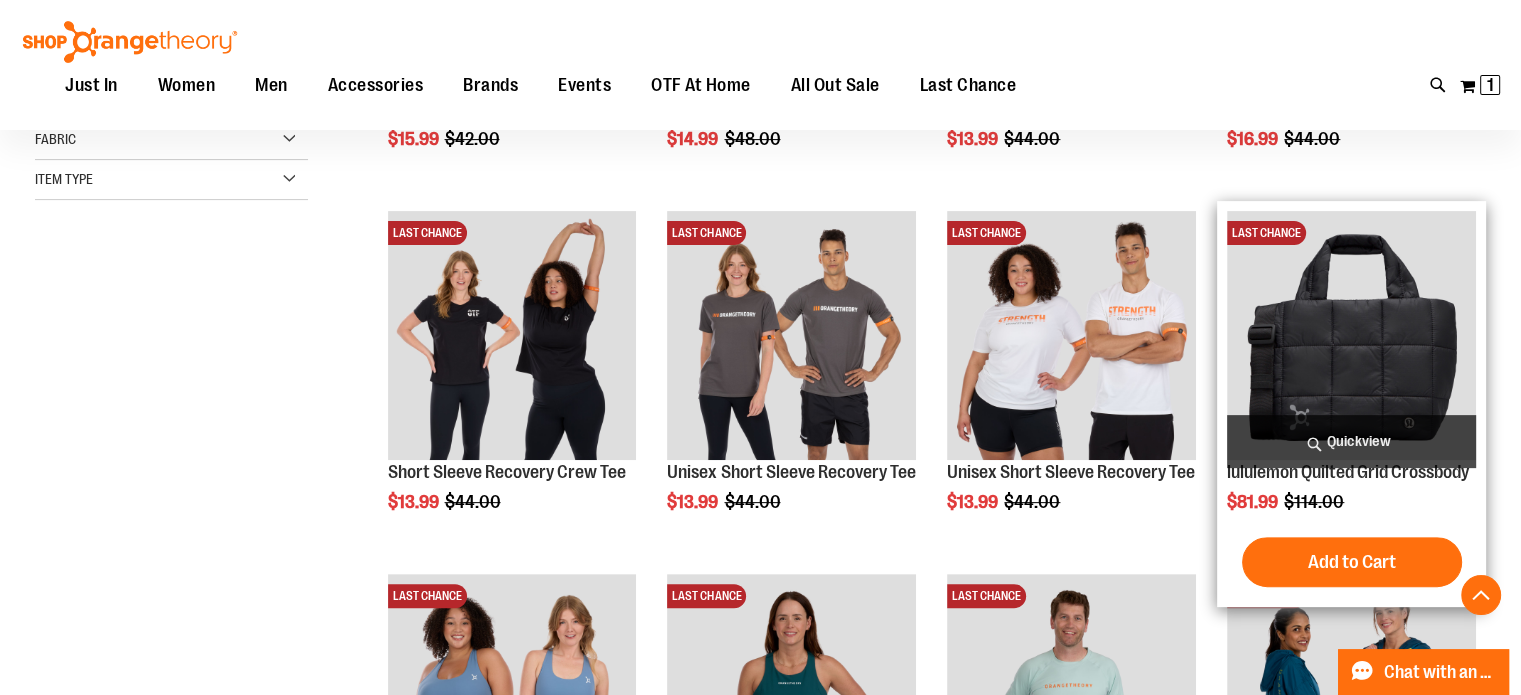 scroll, scrollTop: 561, scrollLeft: 0, axis: vertical 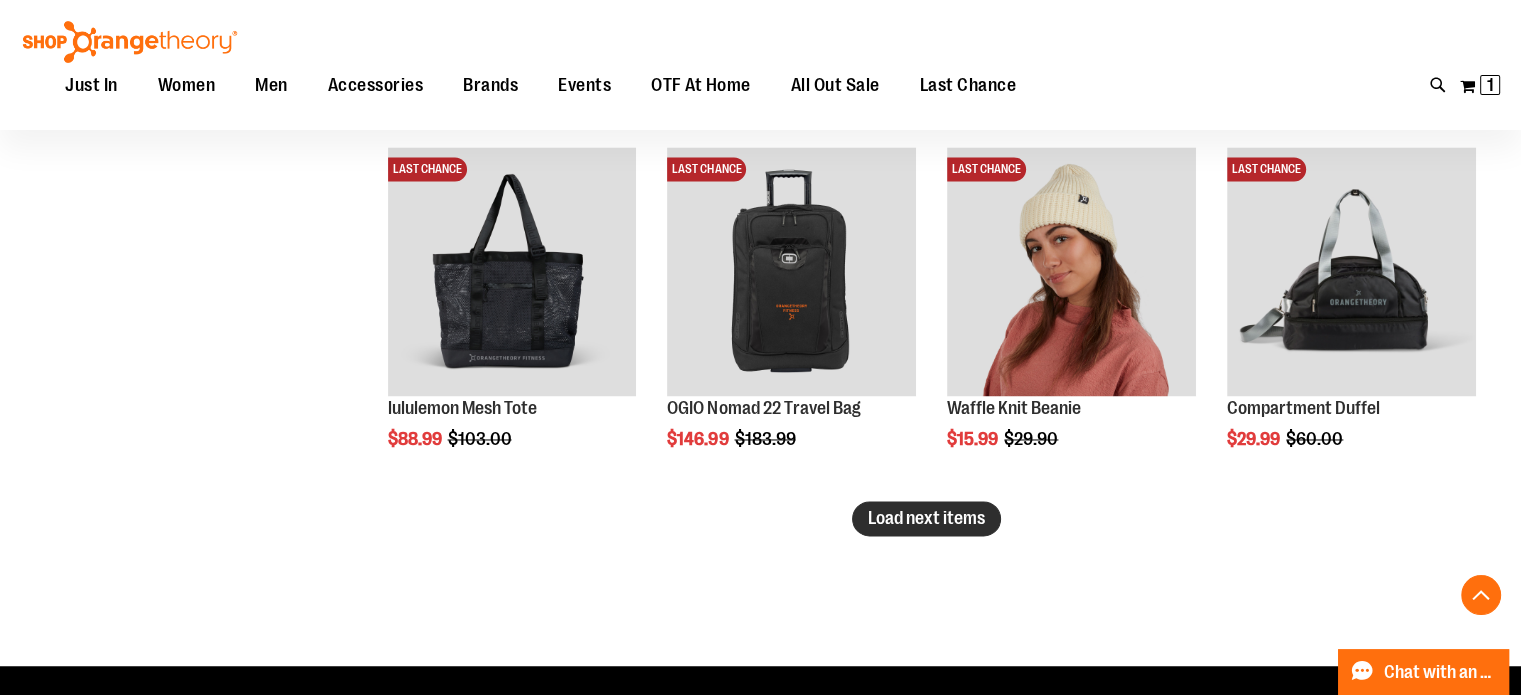 type on "**********" 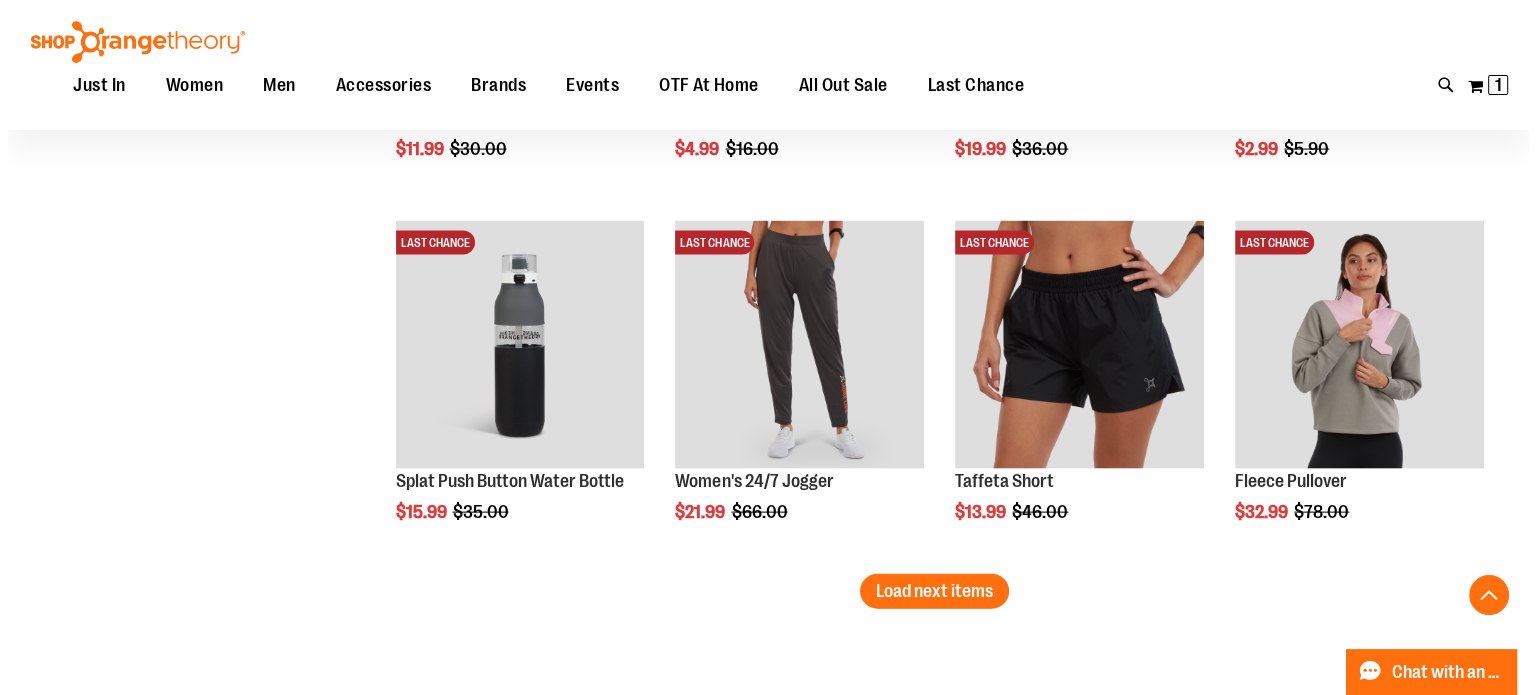 scroll, scrollTop: 4186, scrollLeft: 0, axis: vertical 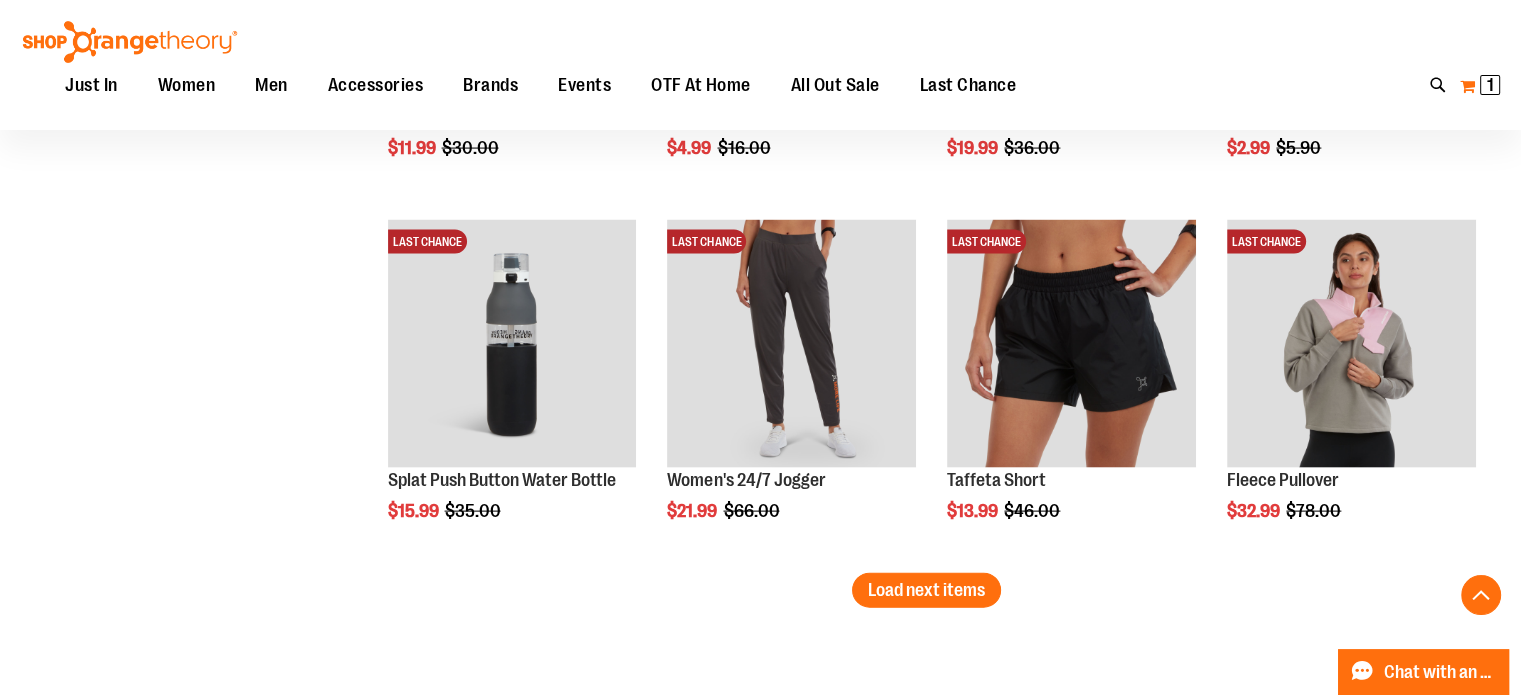 click on "1
1
items" at bounding box center (1490, 85) 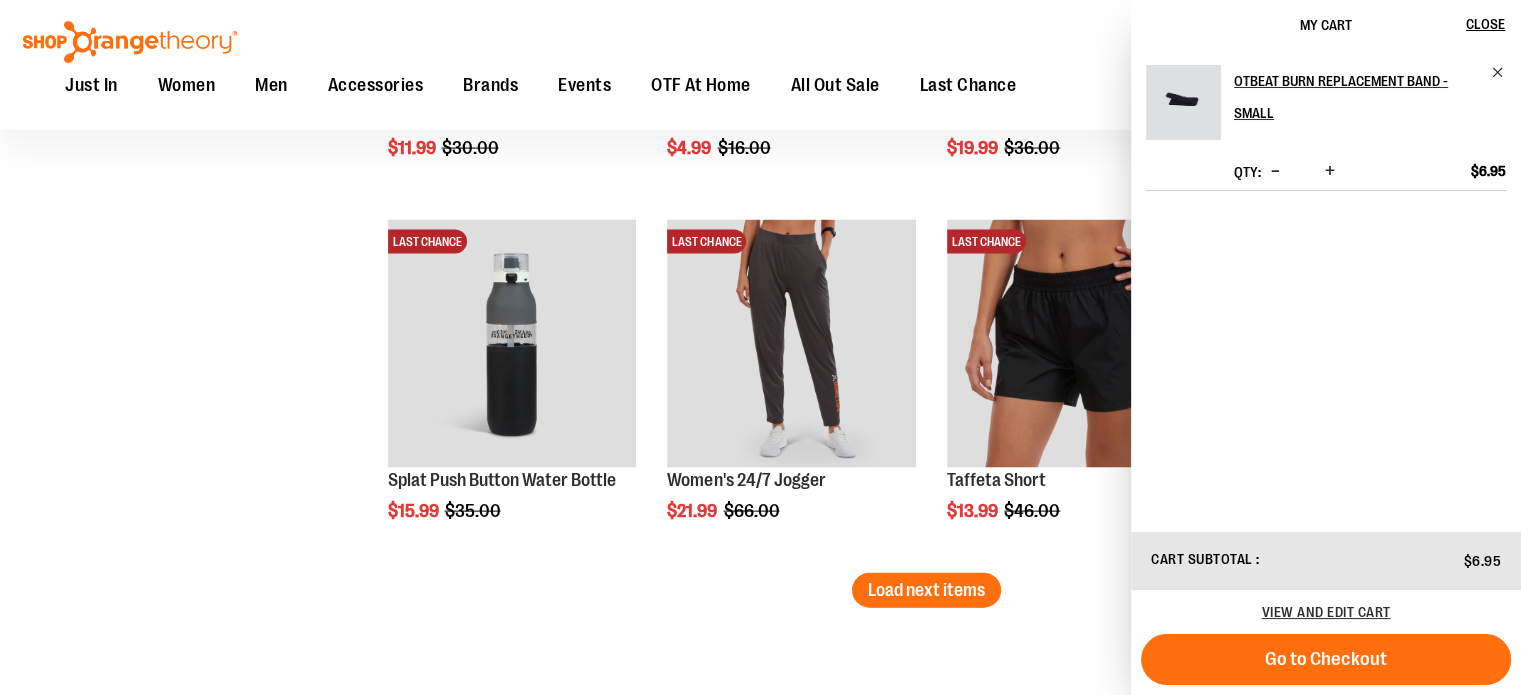 click on "1
item
Cart Subtotal
$6.95
View and edit cart
Go to Checkout" at bounding box center [1326, 613] 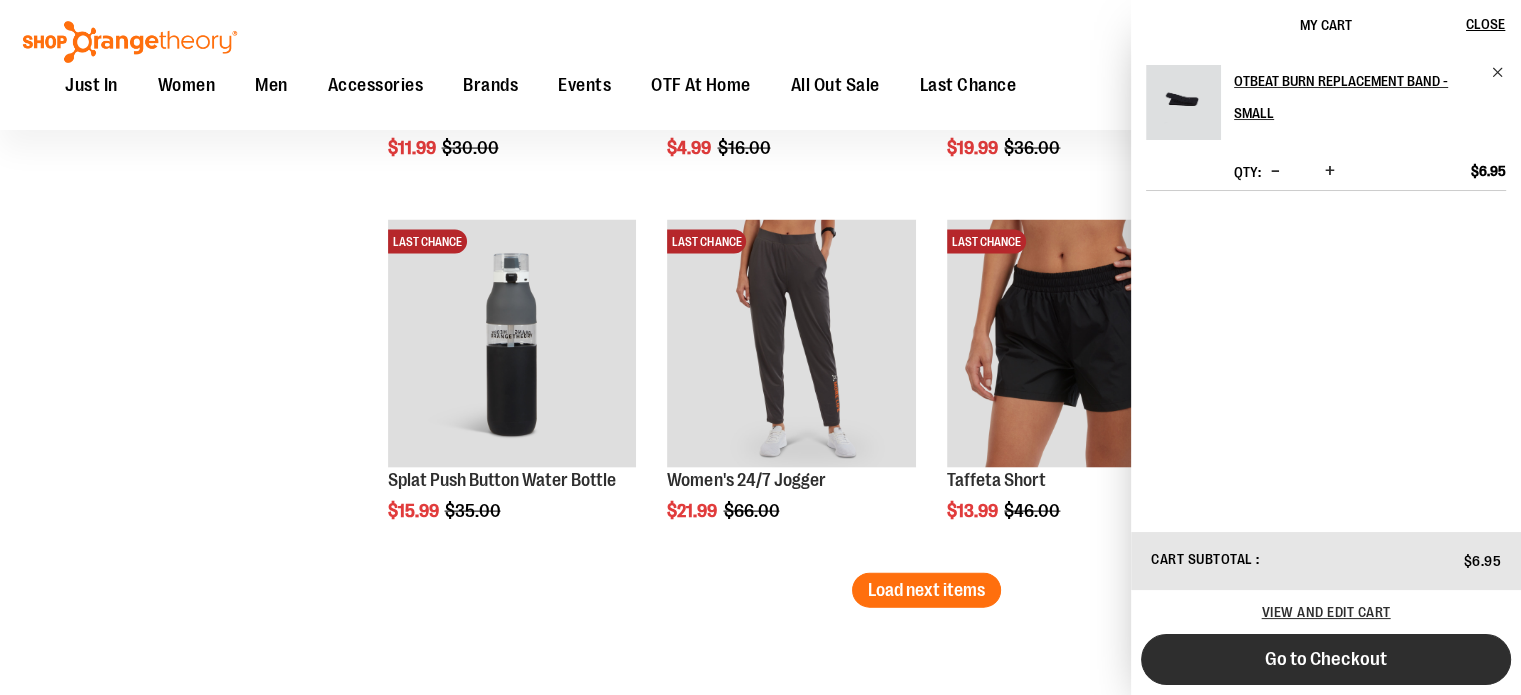 click on "1
item
Cart Subtotal
$6.95
View and edit cart
Go to Checkout" at bounding box center (1326, 613) 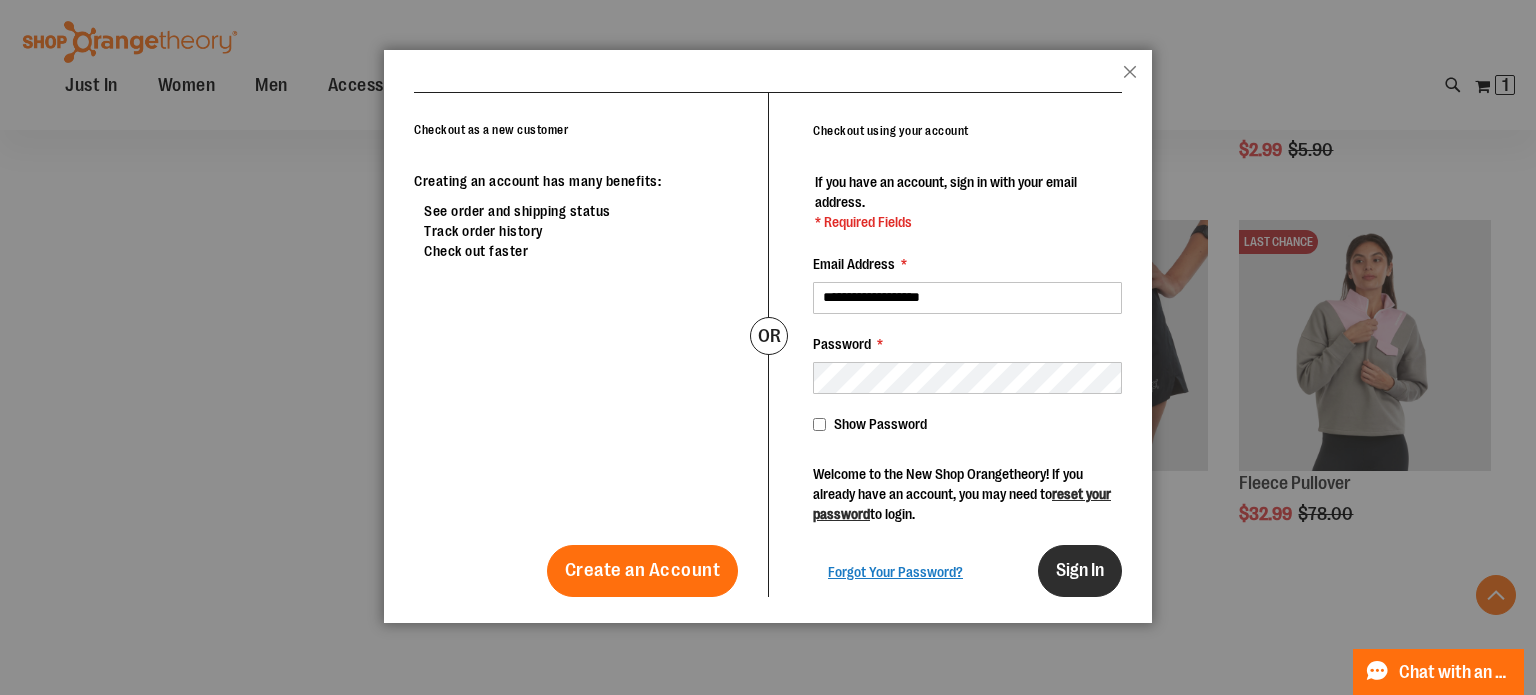 click on "Sign In" at bounding box center [1080, 571] 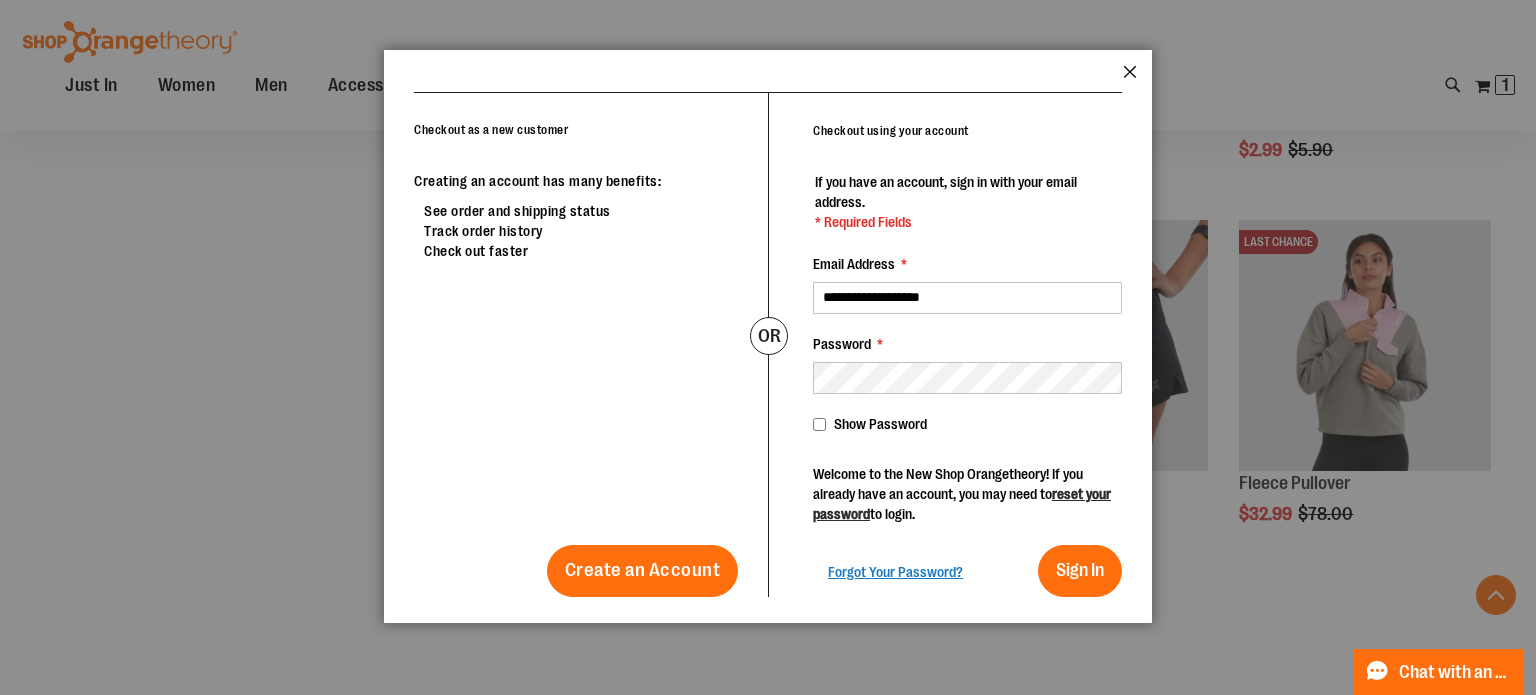click on "Close" at bounding box center [1130, 78] 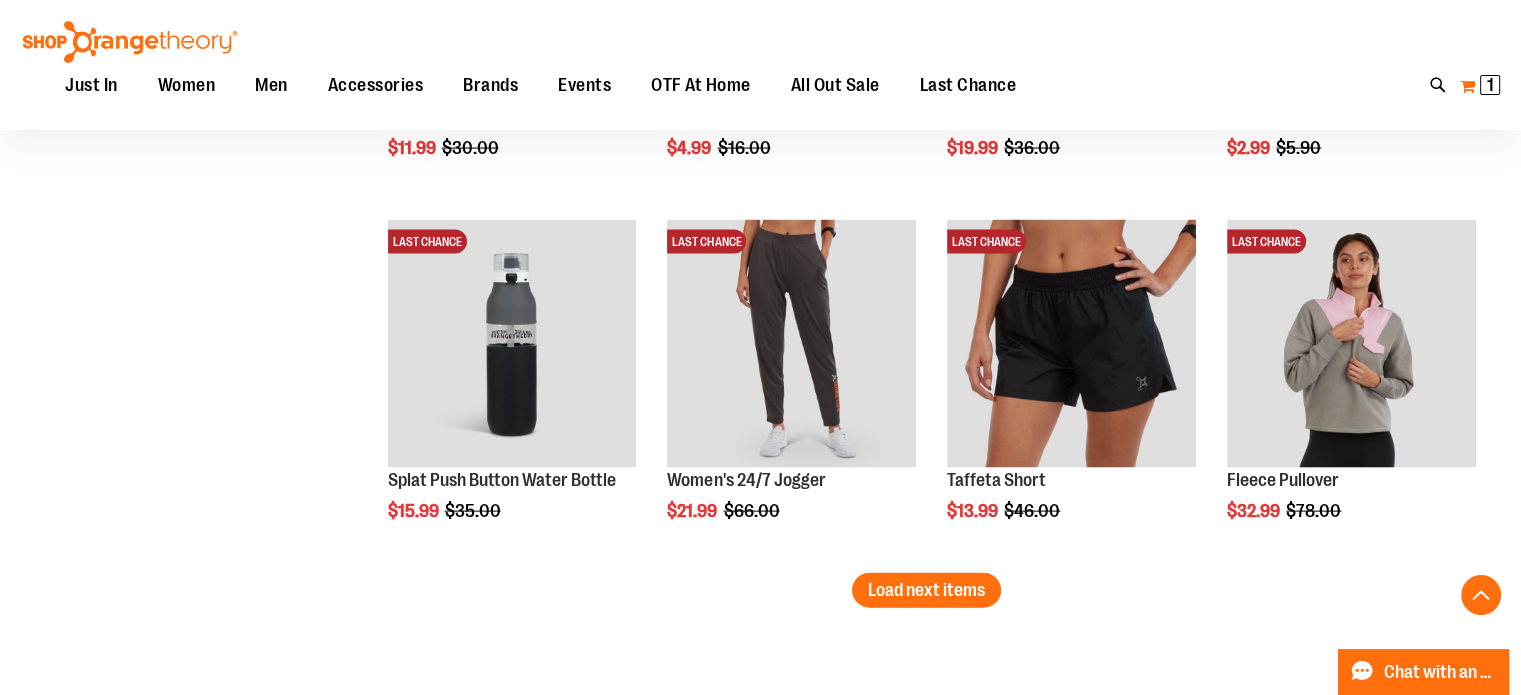 click on "1" at bounding box center [1490, 85] 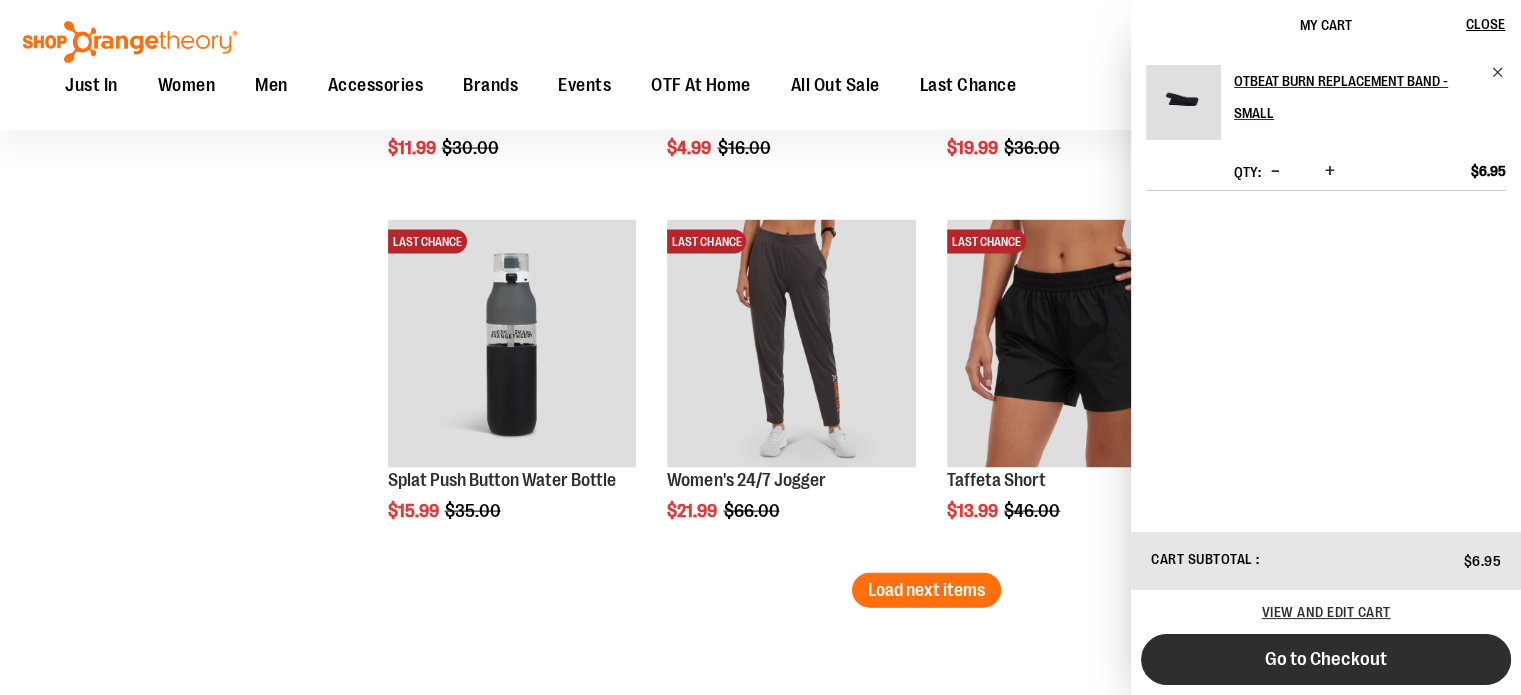 click on "Go to Checkout" at bounding box center (1326, 659) 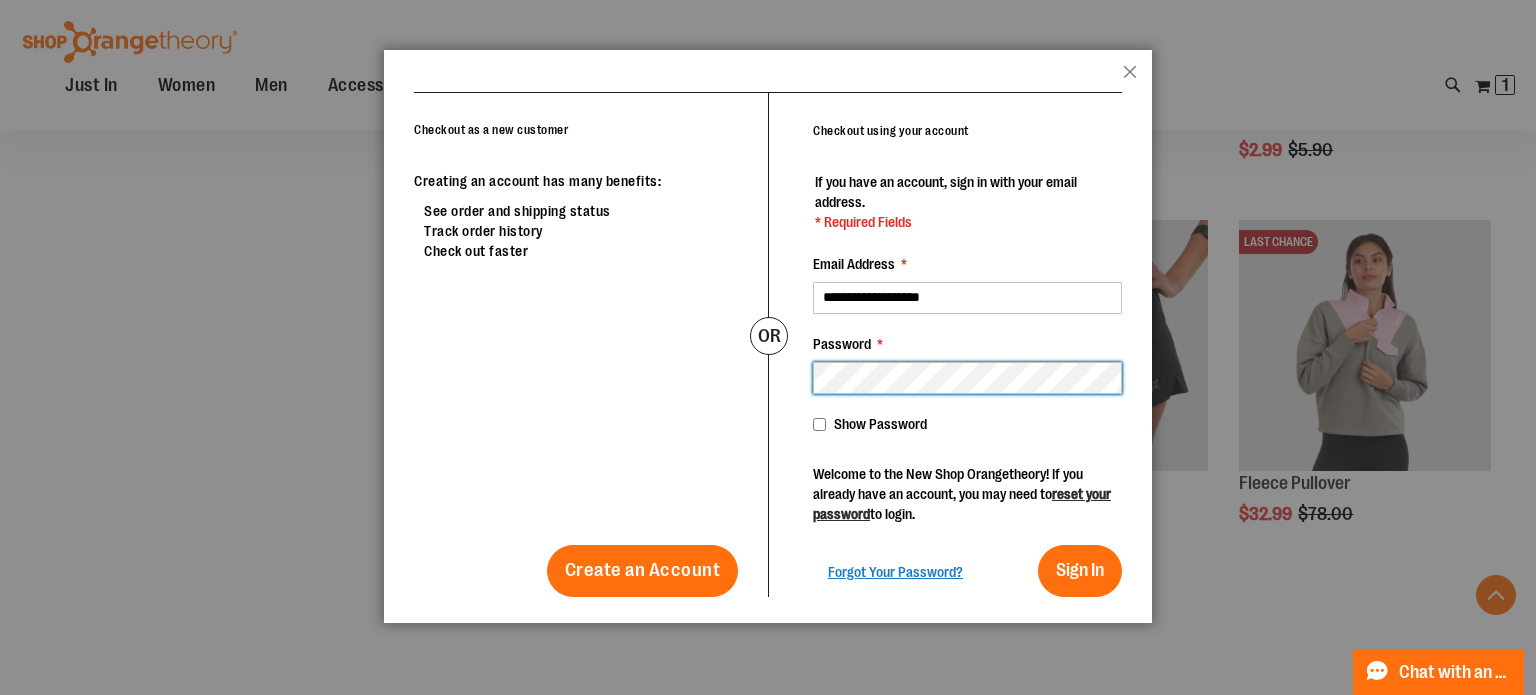click on "**********" at bounding box center [945, 345] 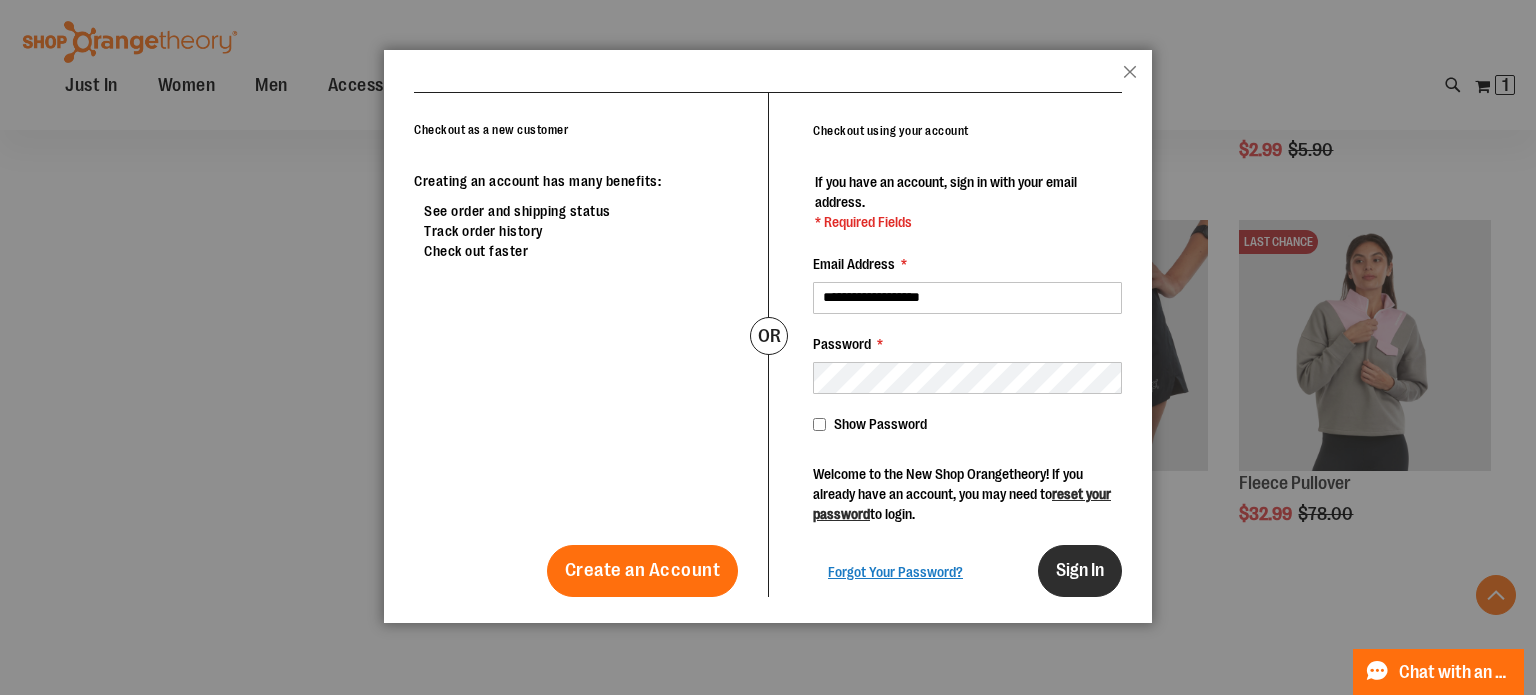 click on "Sign In" at bounding box center [1080, 570] 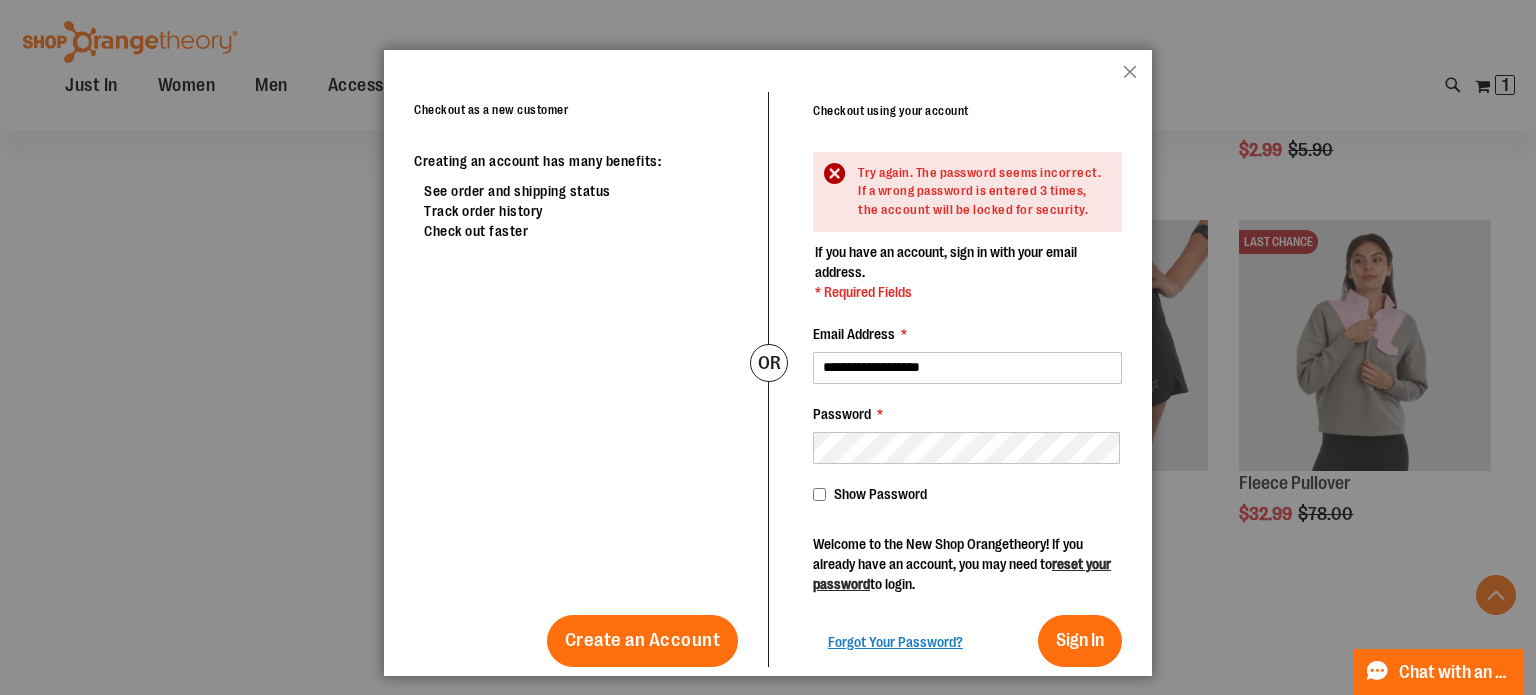 scroll, scrollTop: 36, scrollLeft: 0, axis: vertical 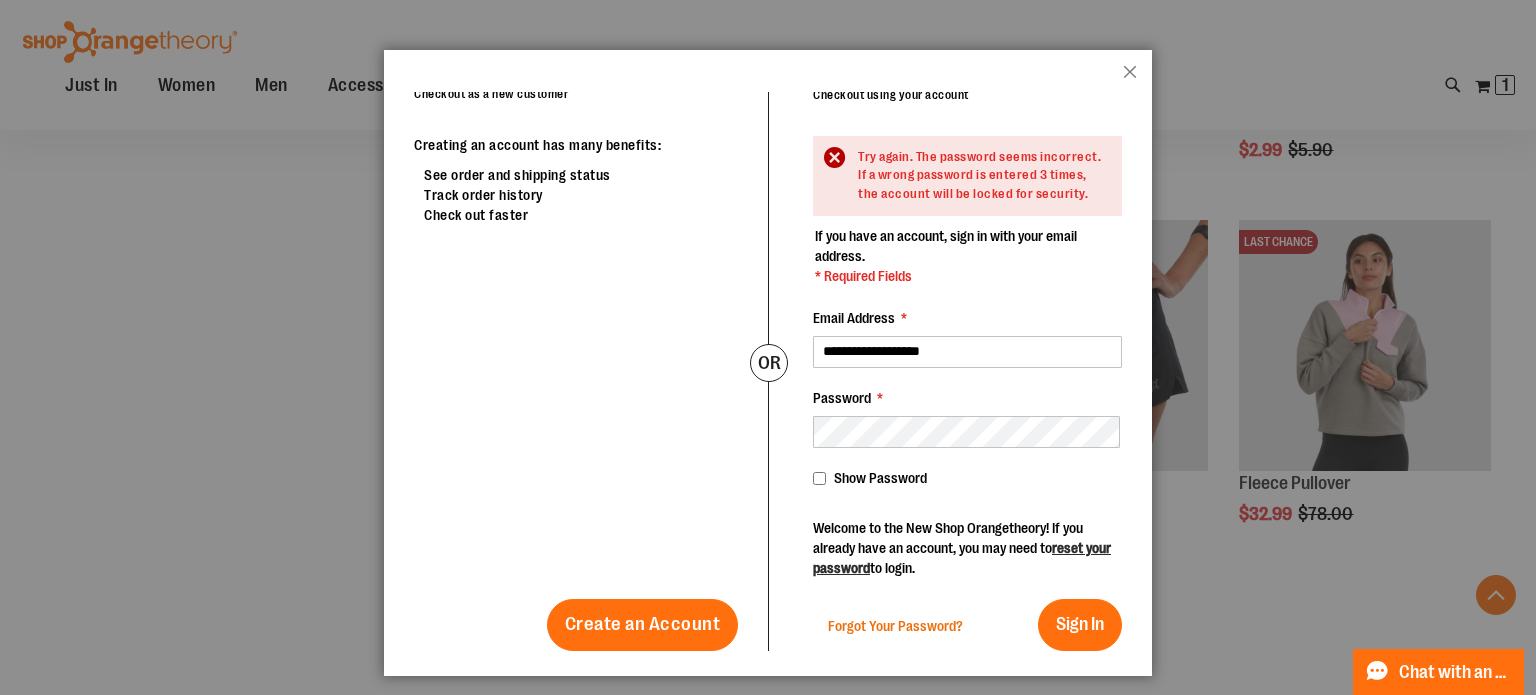 click on "Forgot Your Password?" at bounding box center (895, 626) 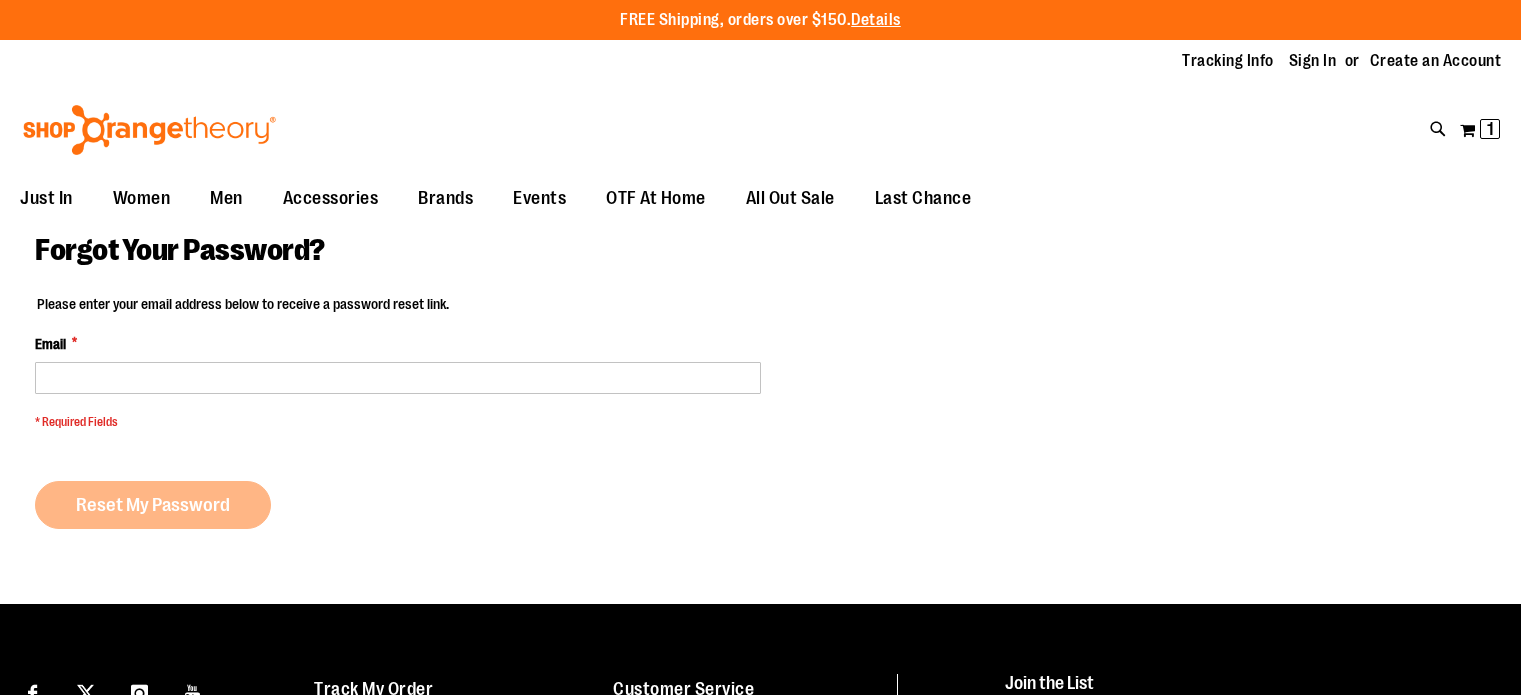 scroll, scrollTop: 0, scrollLeft: 0, axis: both 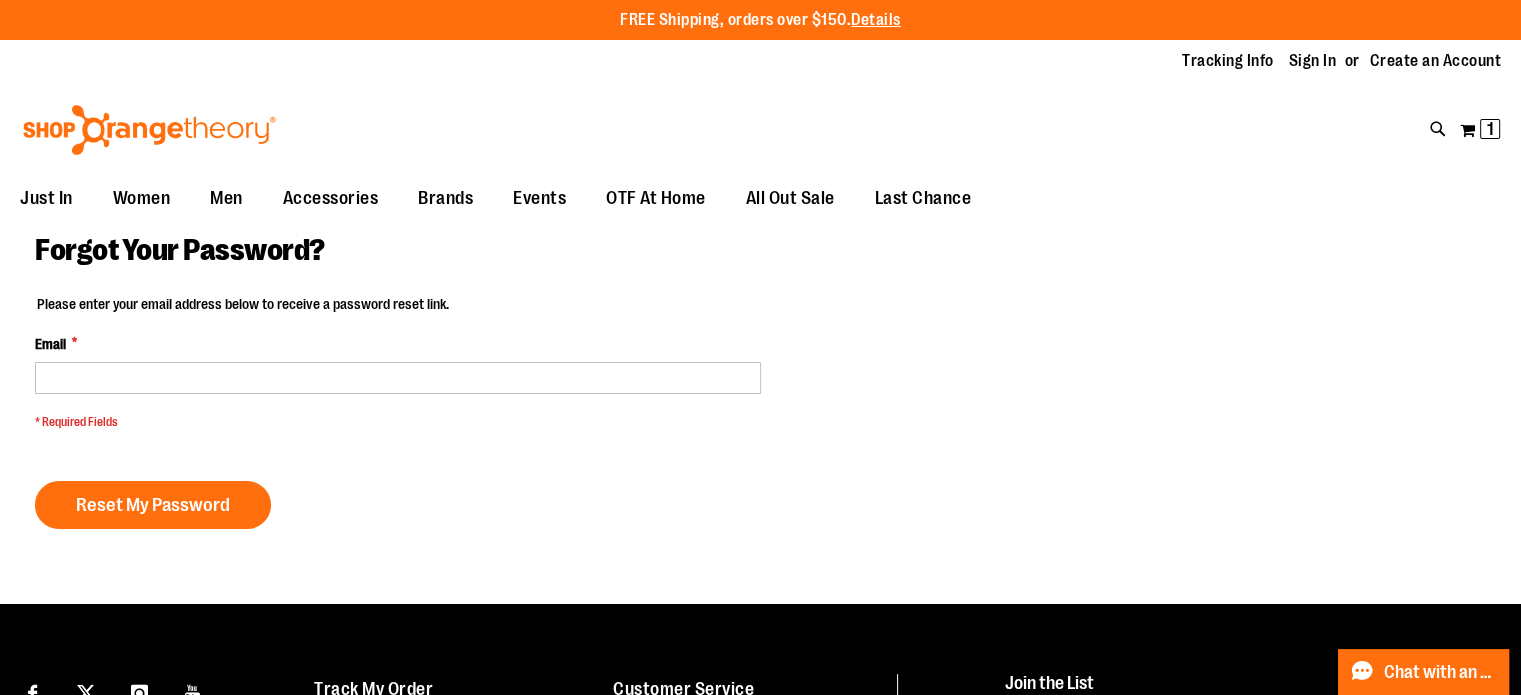 type on "**********" 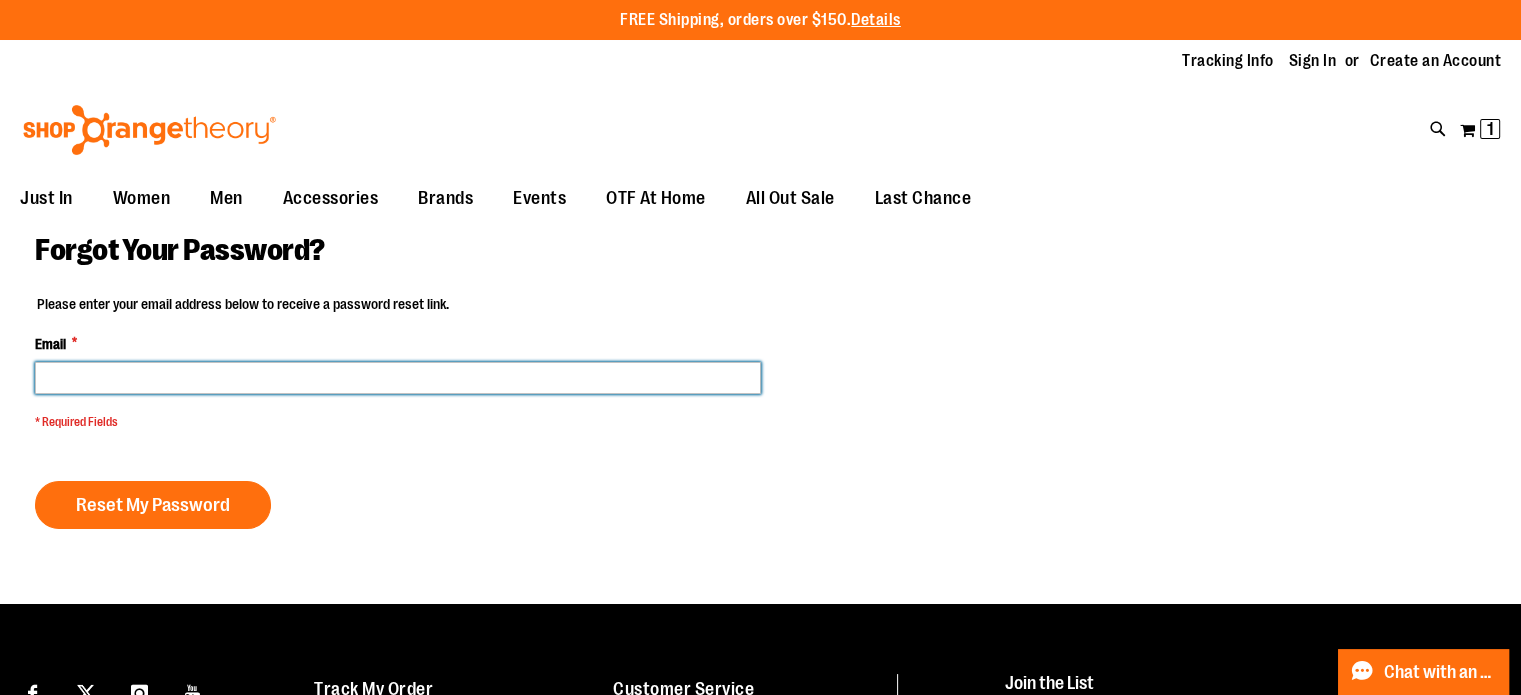 click on "Email *" at bounding box center [398, 378] 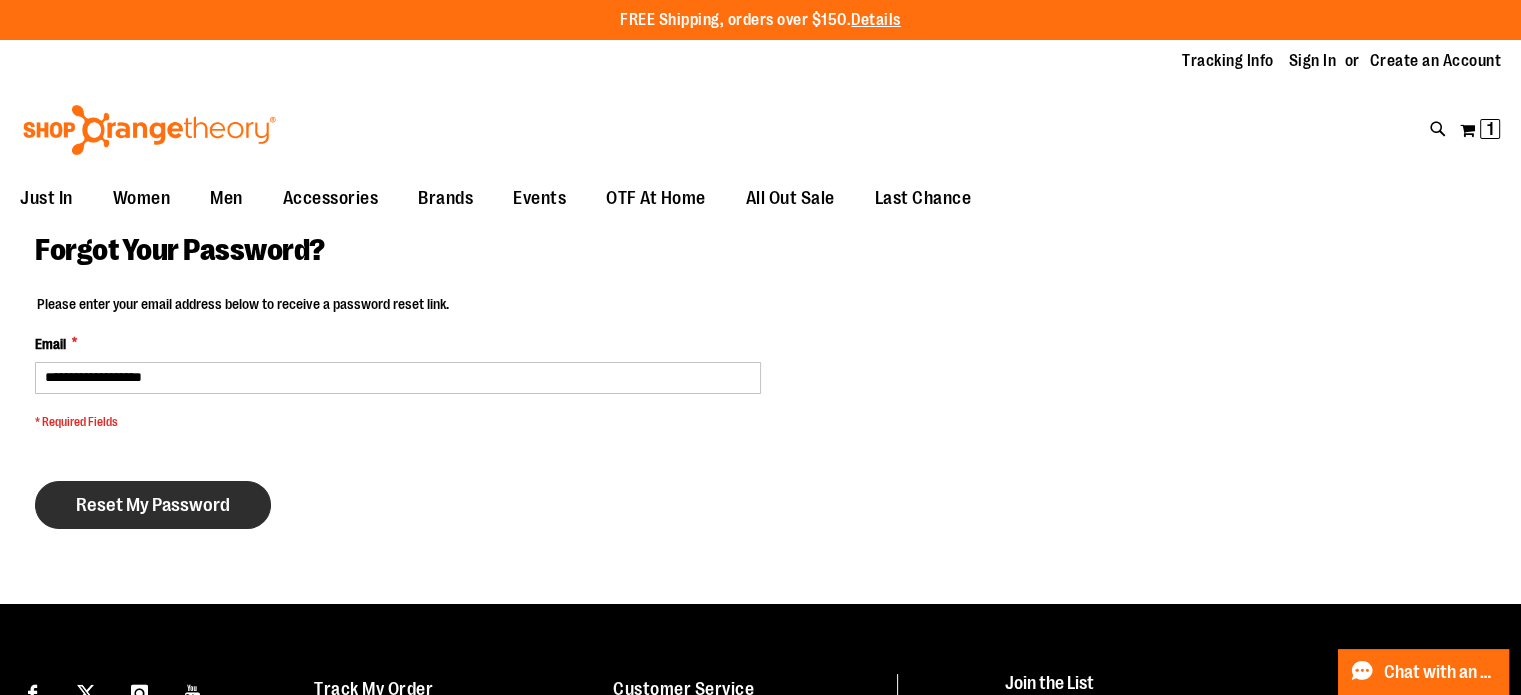 click on "Reset My Password" at bounding box center [153, 505] 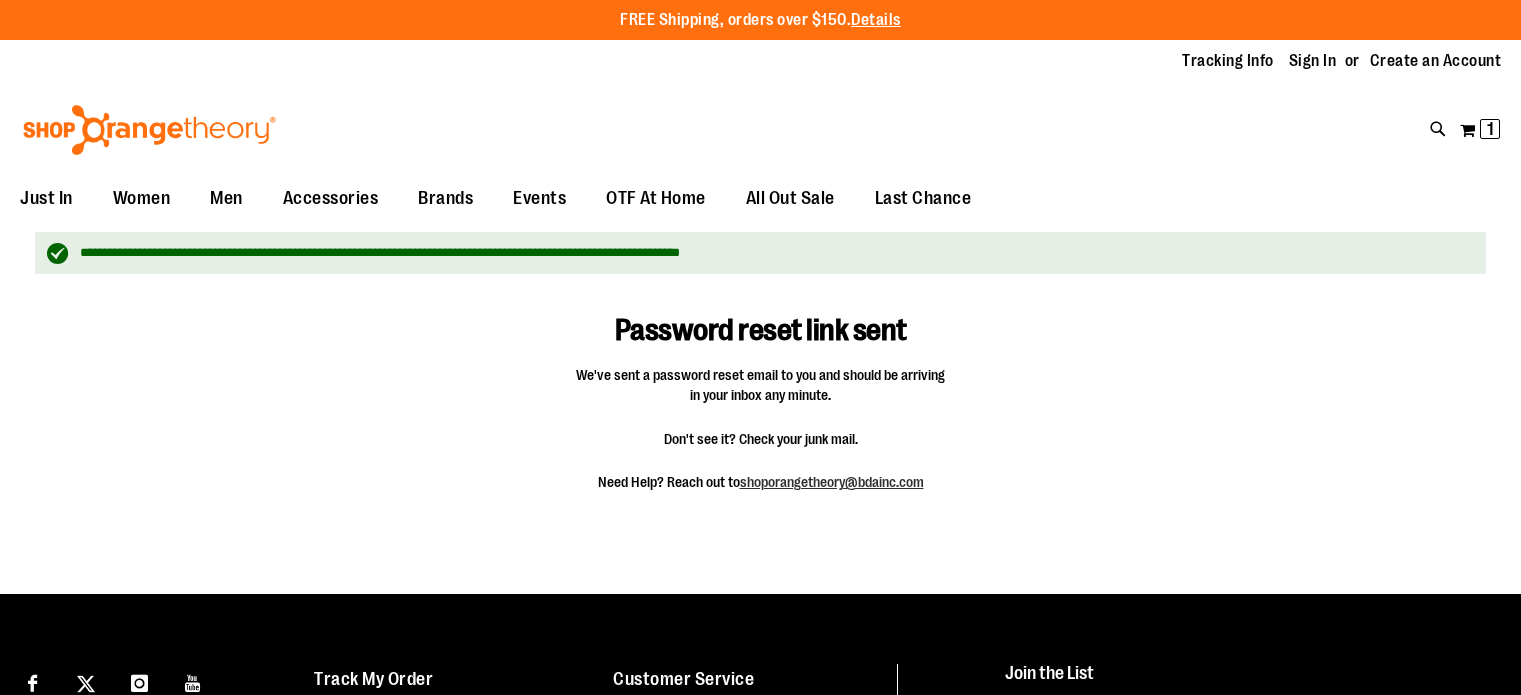 scroll, scrollTop: 0, scrollLeft: 0, axis: both 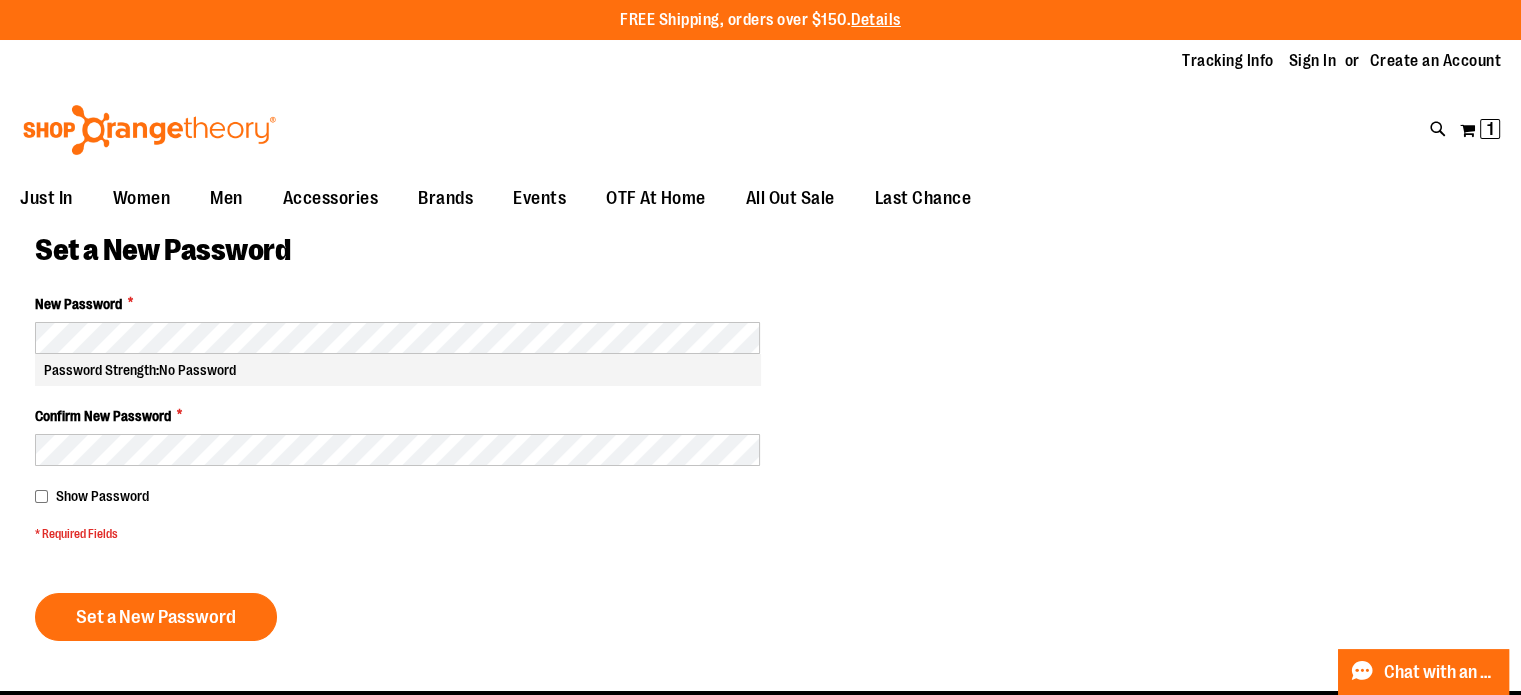 type on "**********" 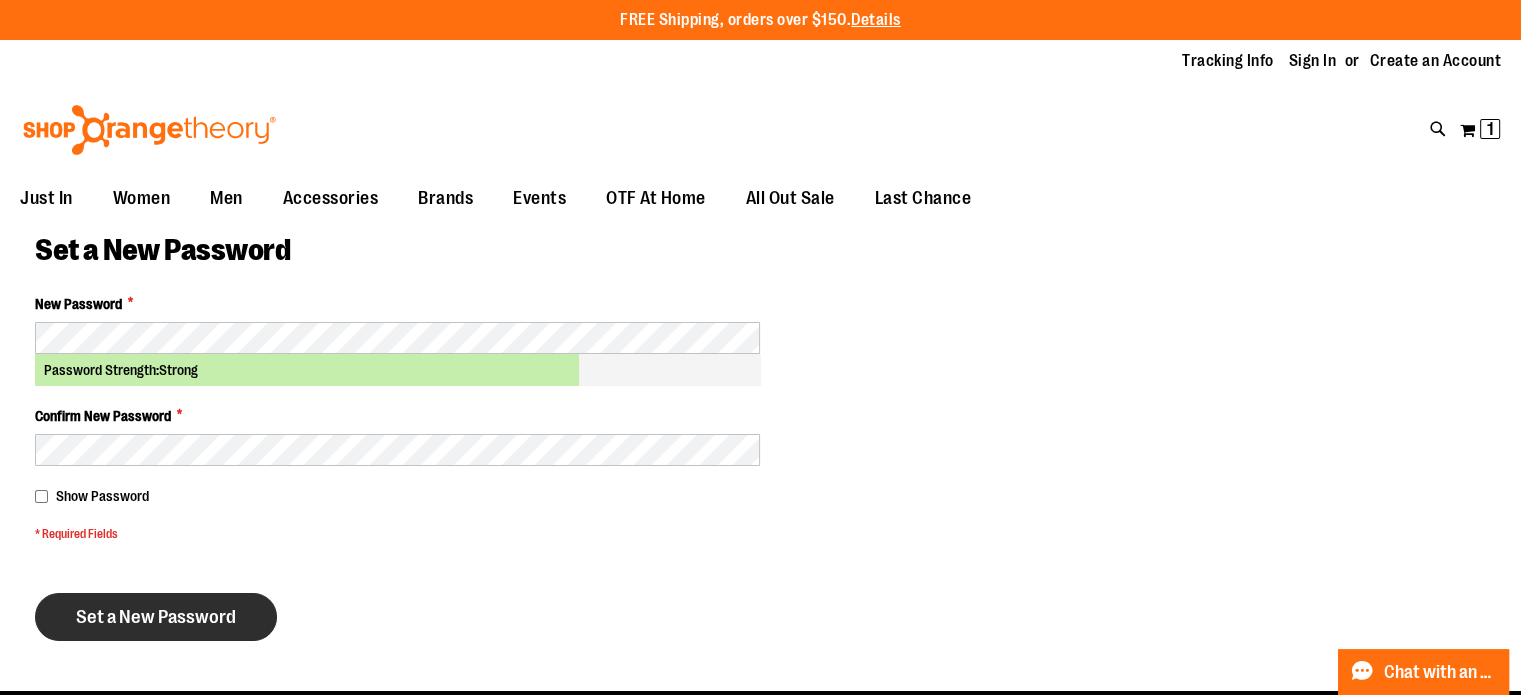 click on "Set a New Password" at bounding box center [156, 617] 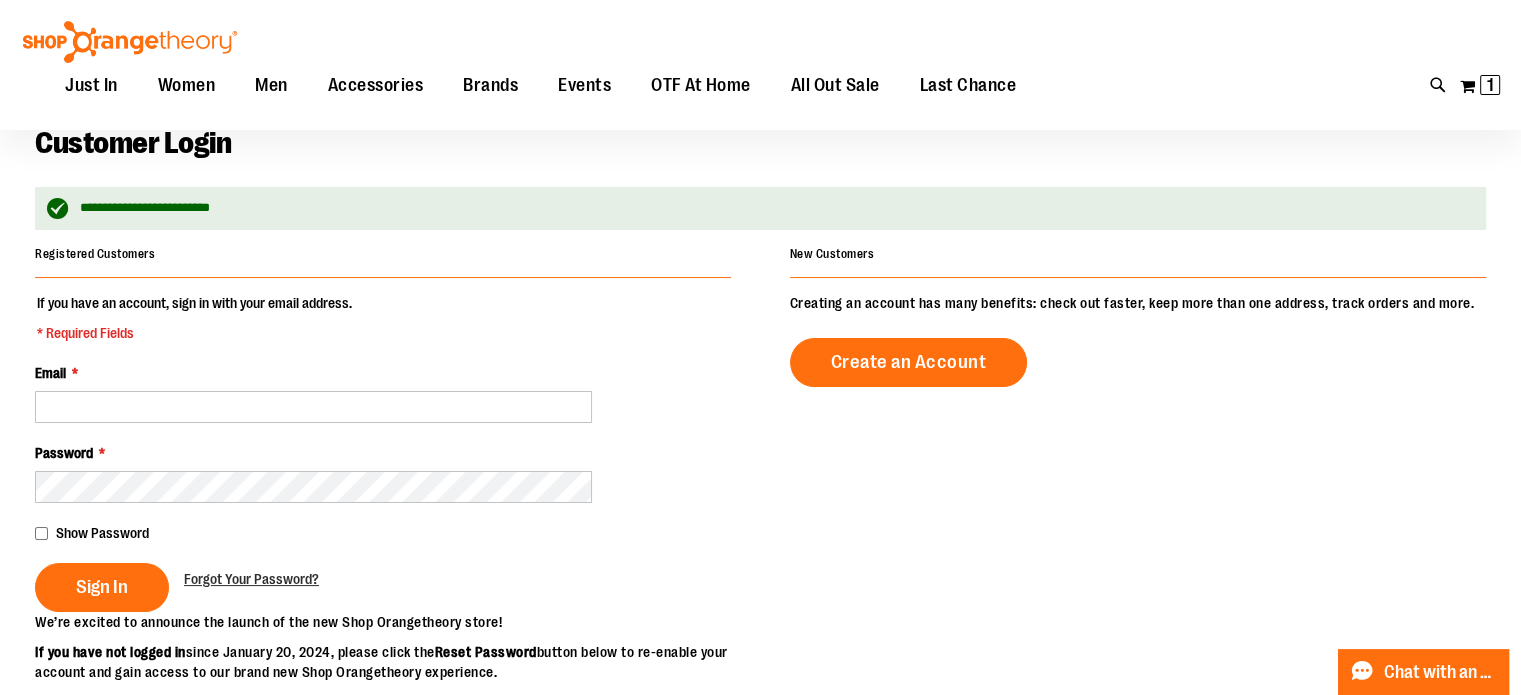 scroll, scrollTop: 199, scrollLeft: 0, axis: vertical 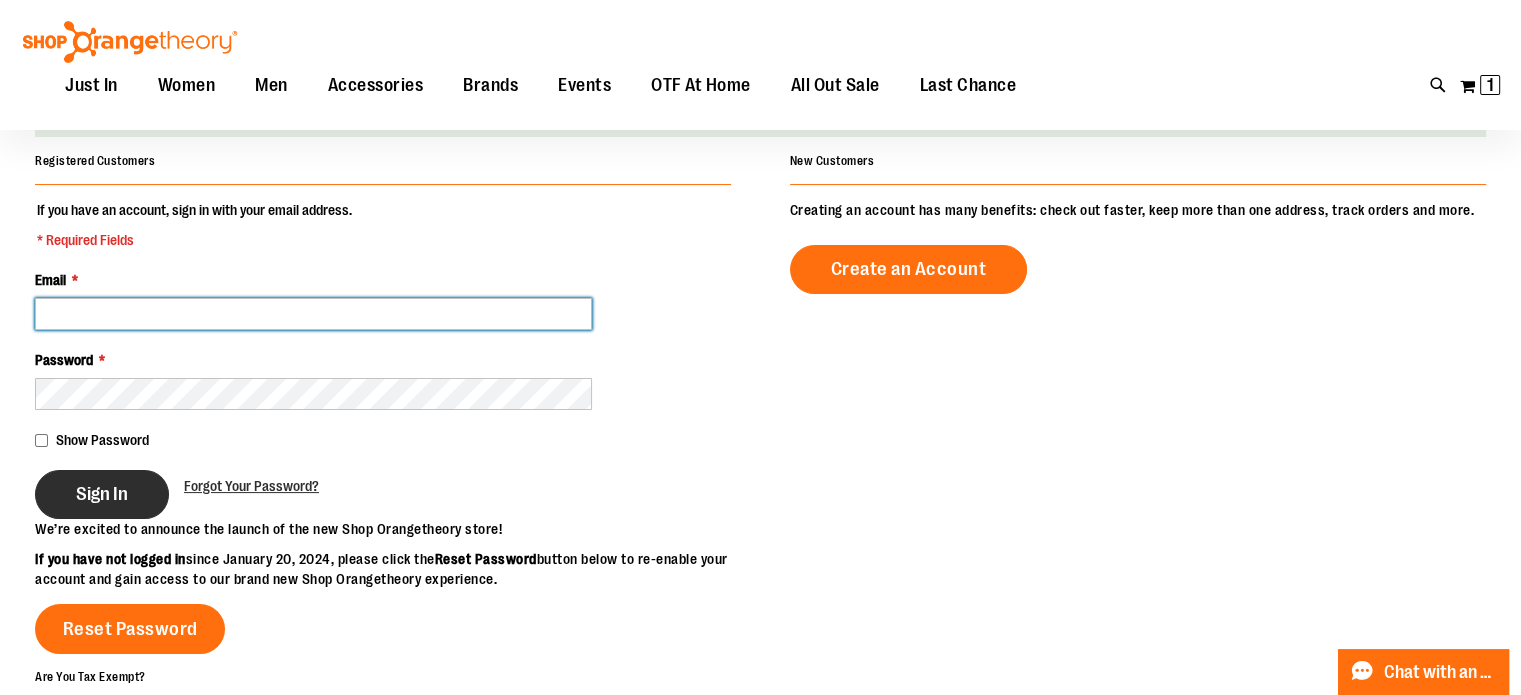 type on "**********" 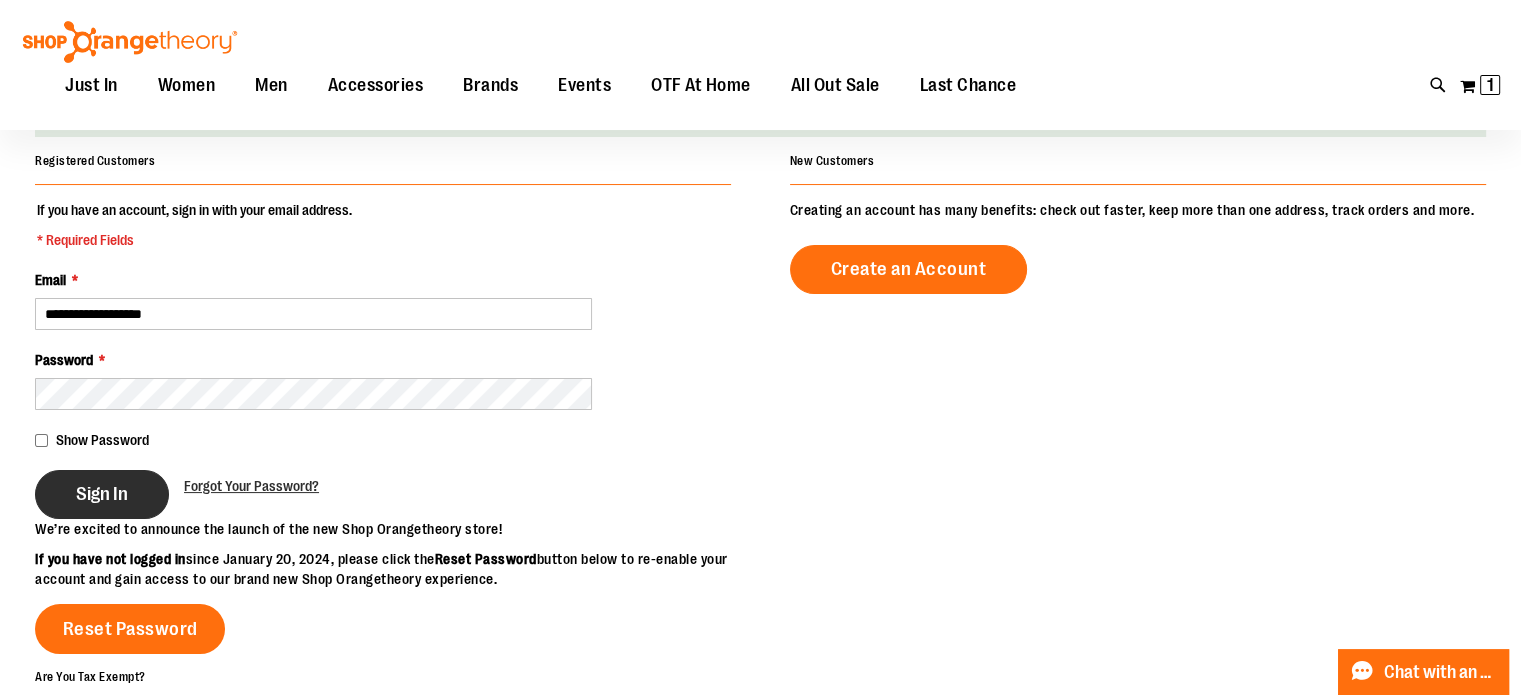 type on "**********" 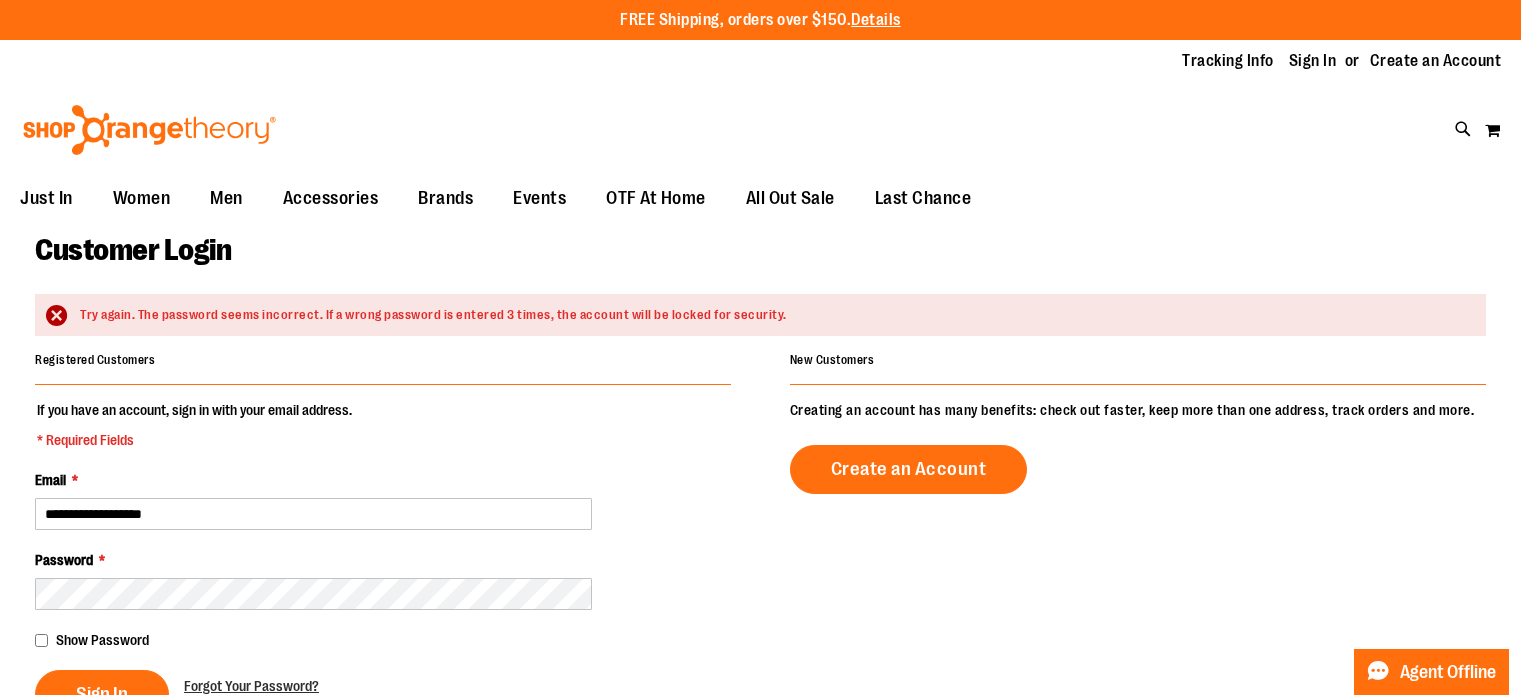 scroll, scrollTop: 0, scrollLeft: 0, axis: both 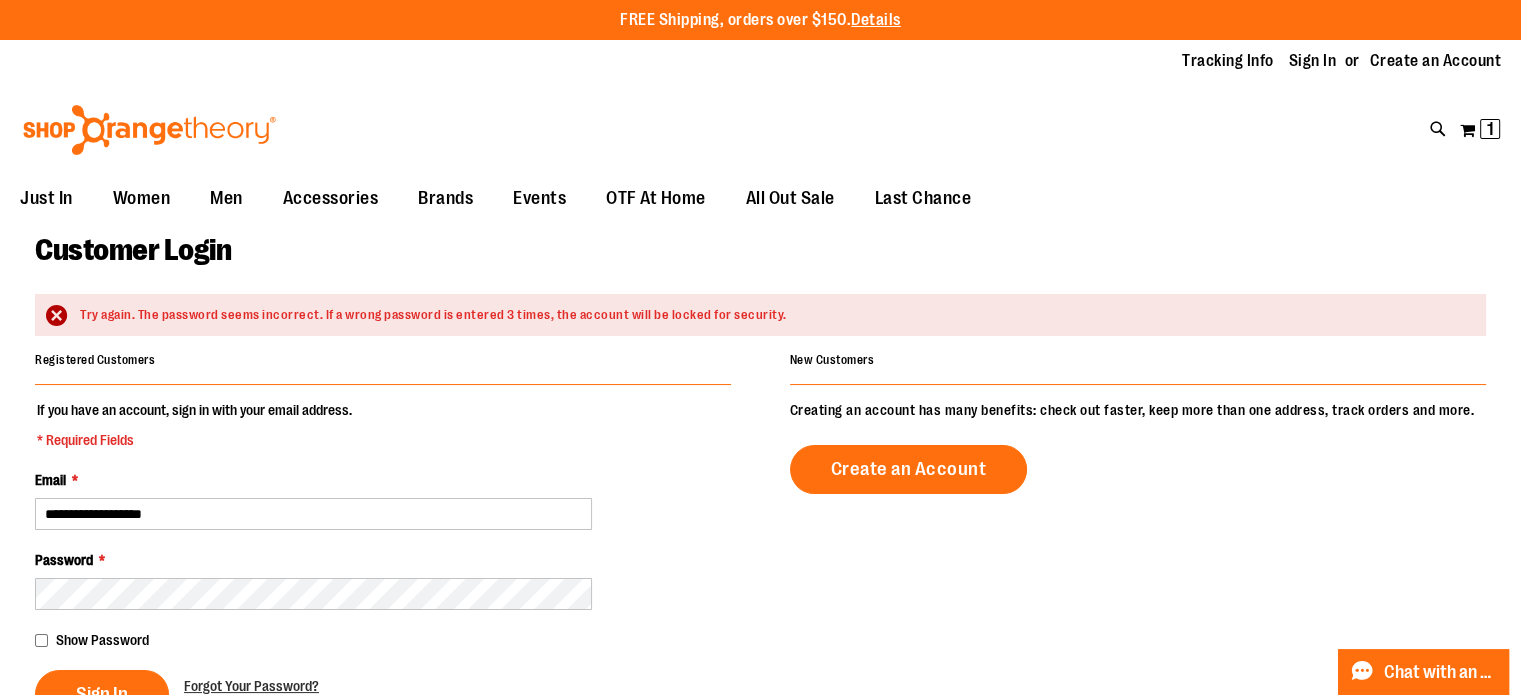 type on "**********" 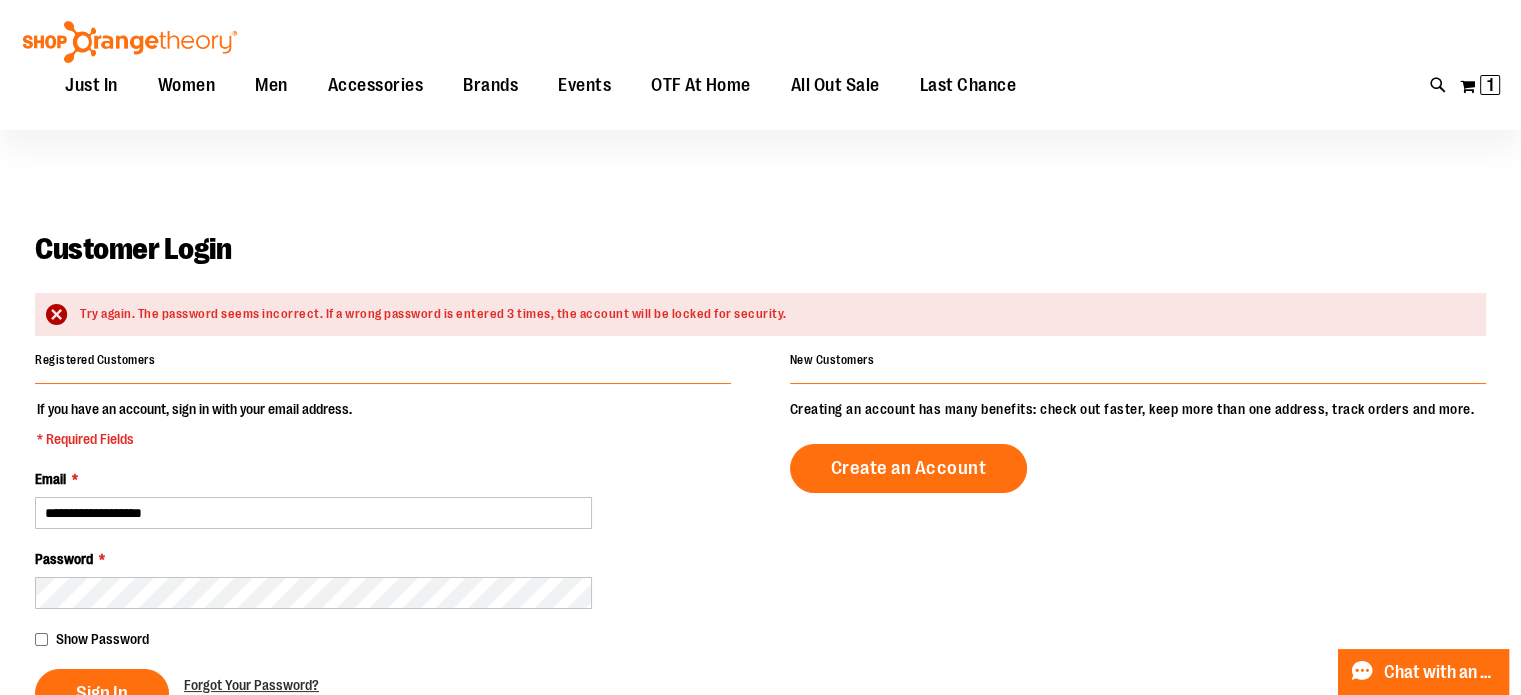 scroll, scrollTop: 199, scrollLeft: 0, axis: vertical 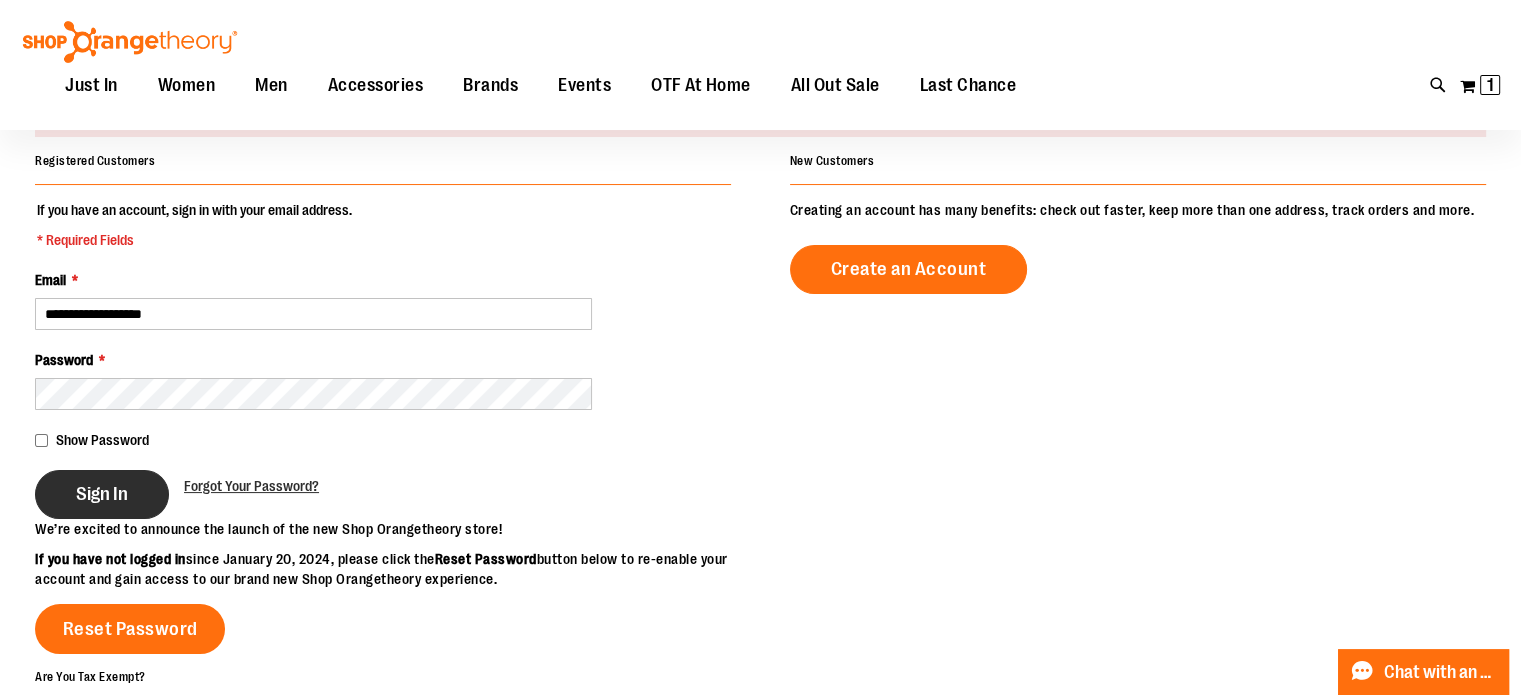 click on "Sign In" at bounding box center (102, 494) 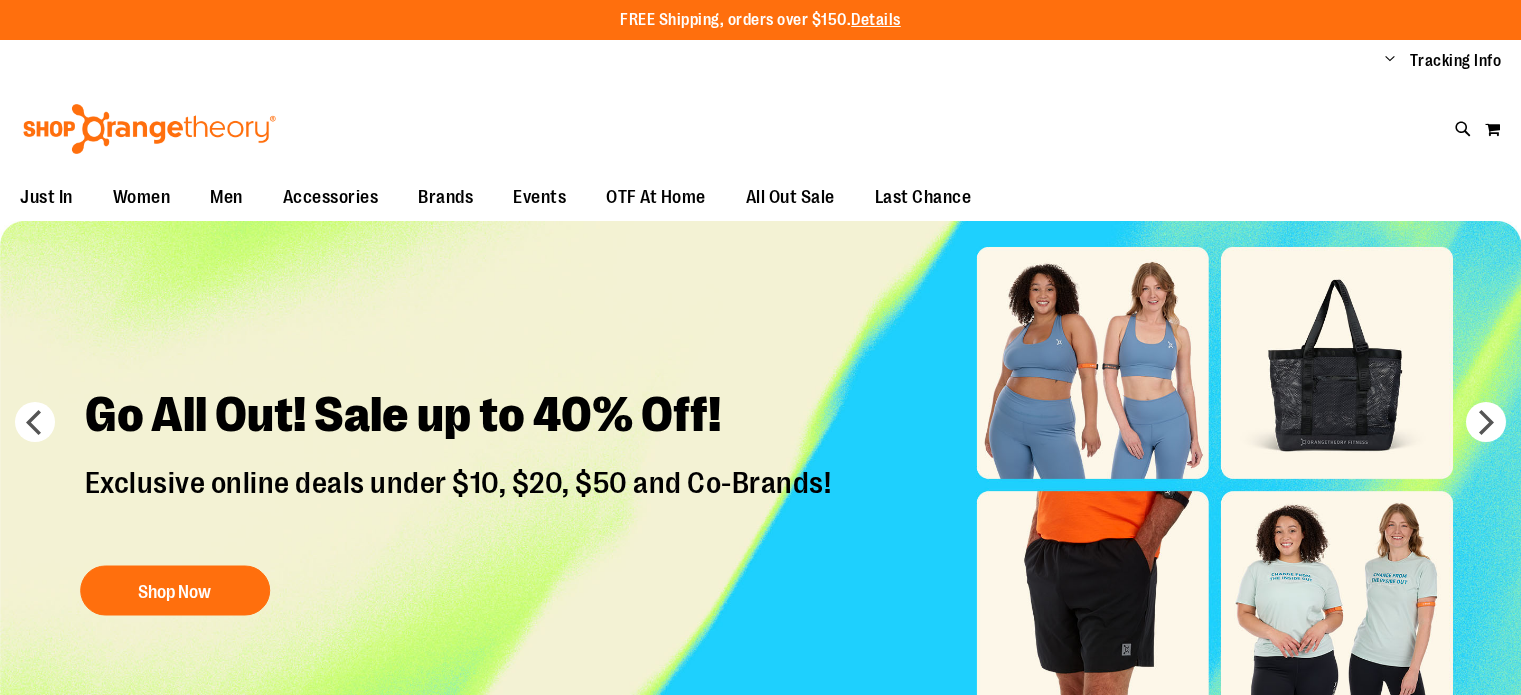 scroll, scrollTop: 0, scrollLeft: 0, axis: both 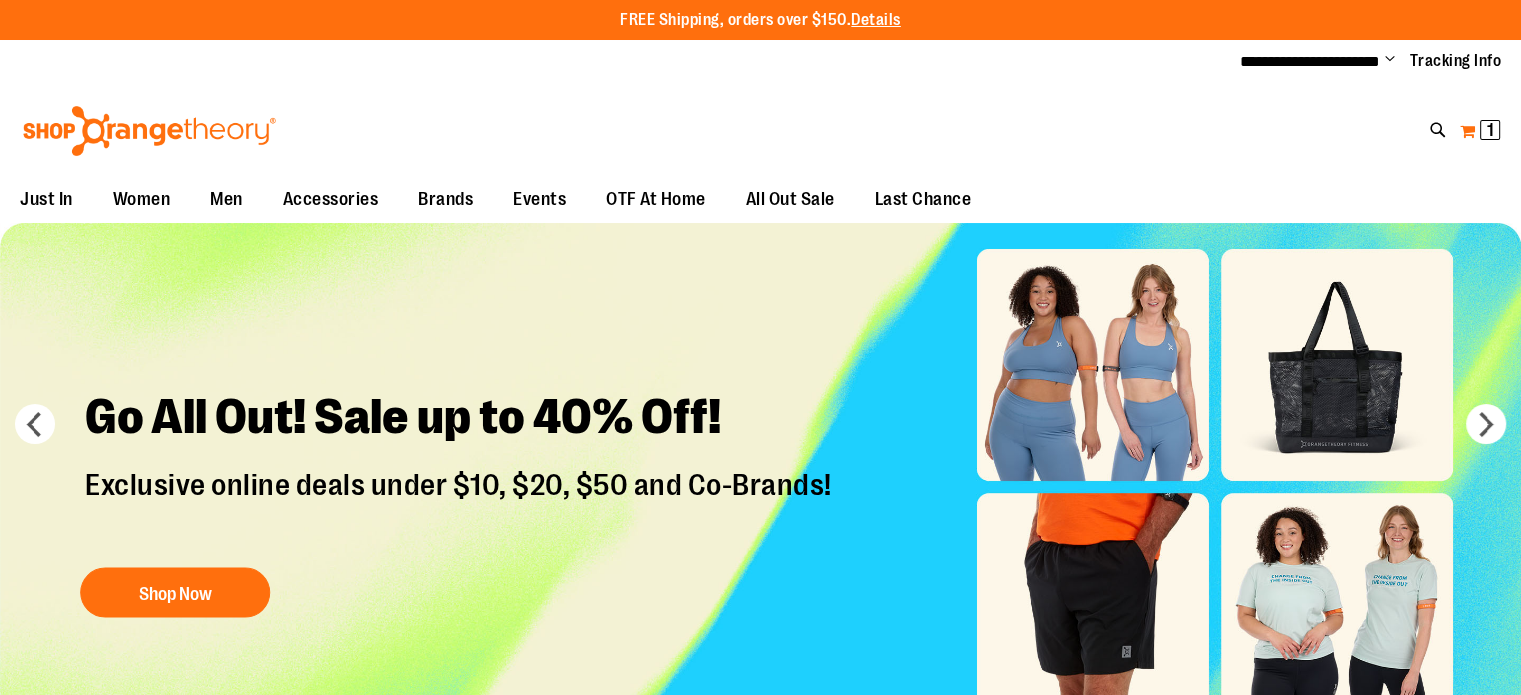 type on "**********" 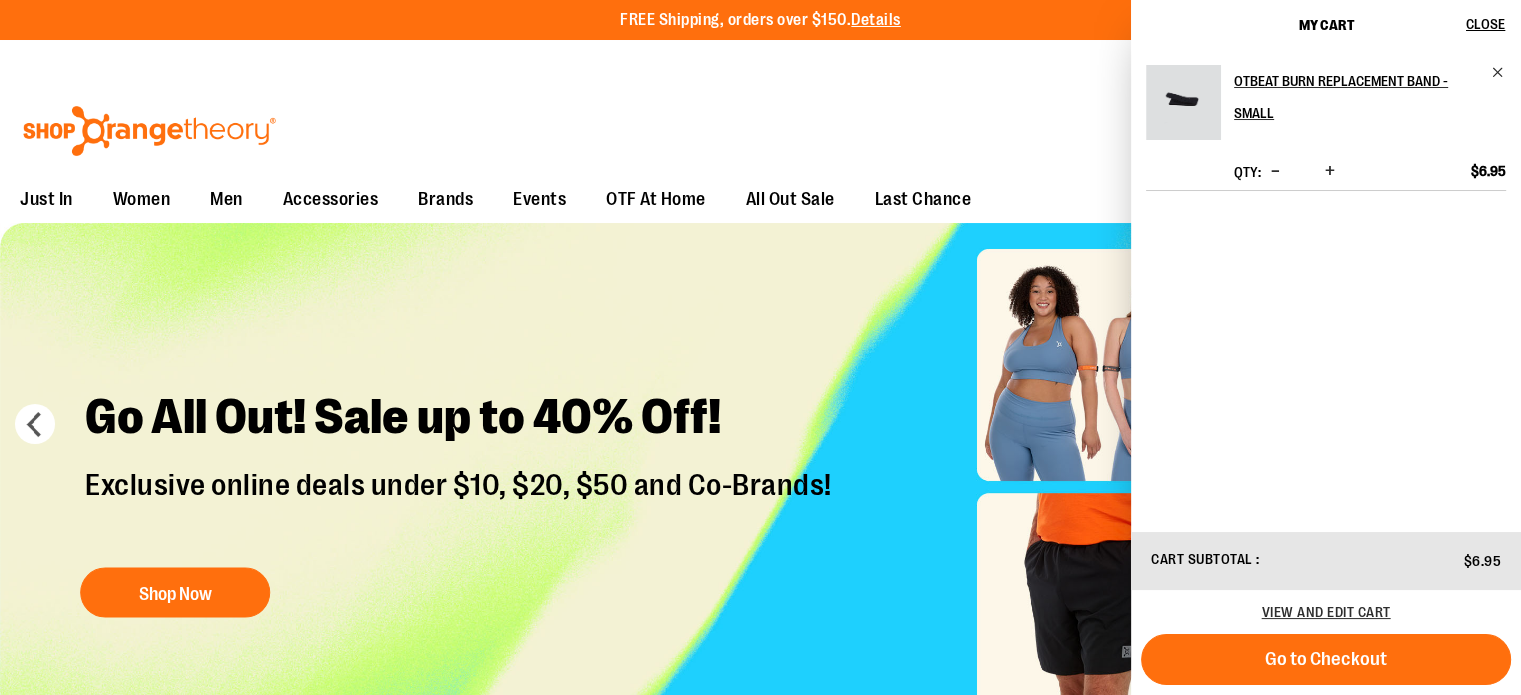 click on "Go to Checkout" at bounding box center (1326, 659) 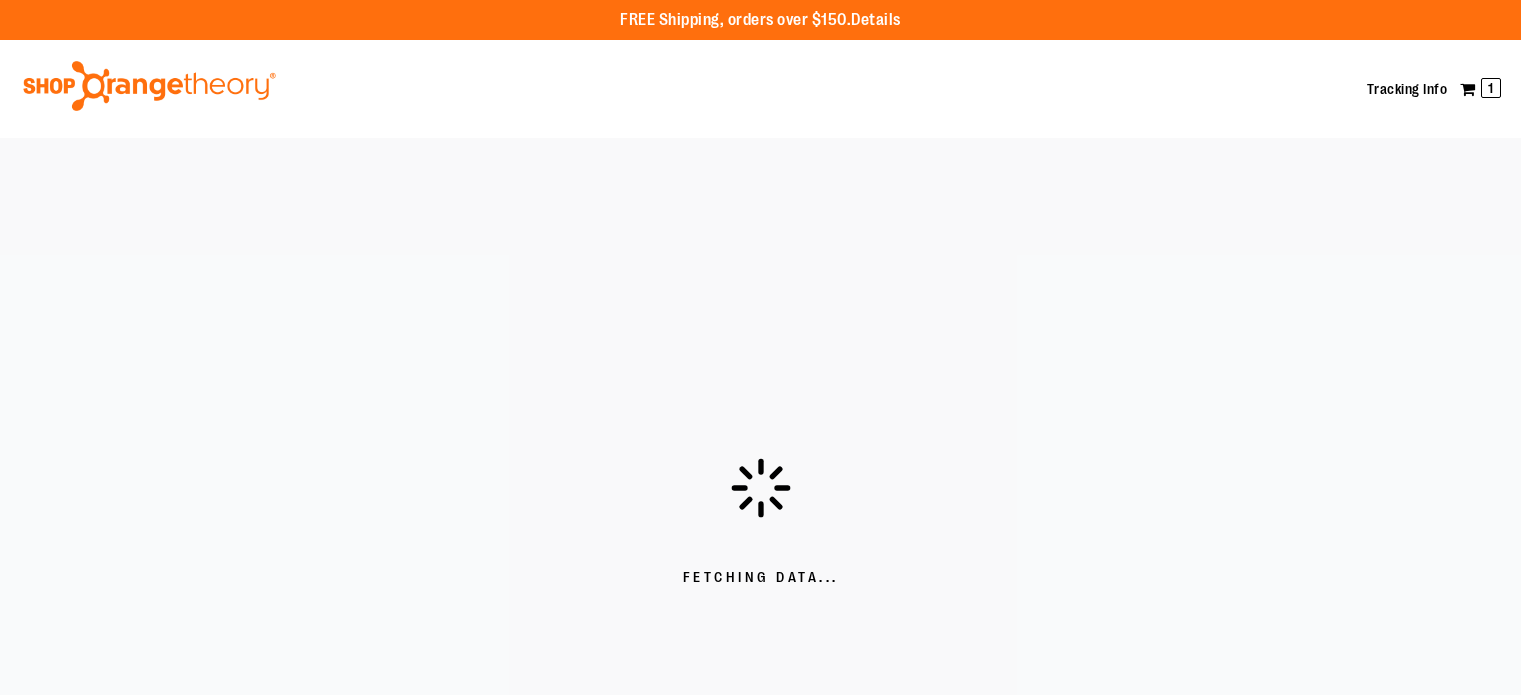 scroll, scrollTop: 0, scrollLeft: 0, axis: both 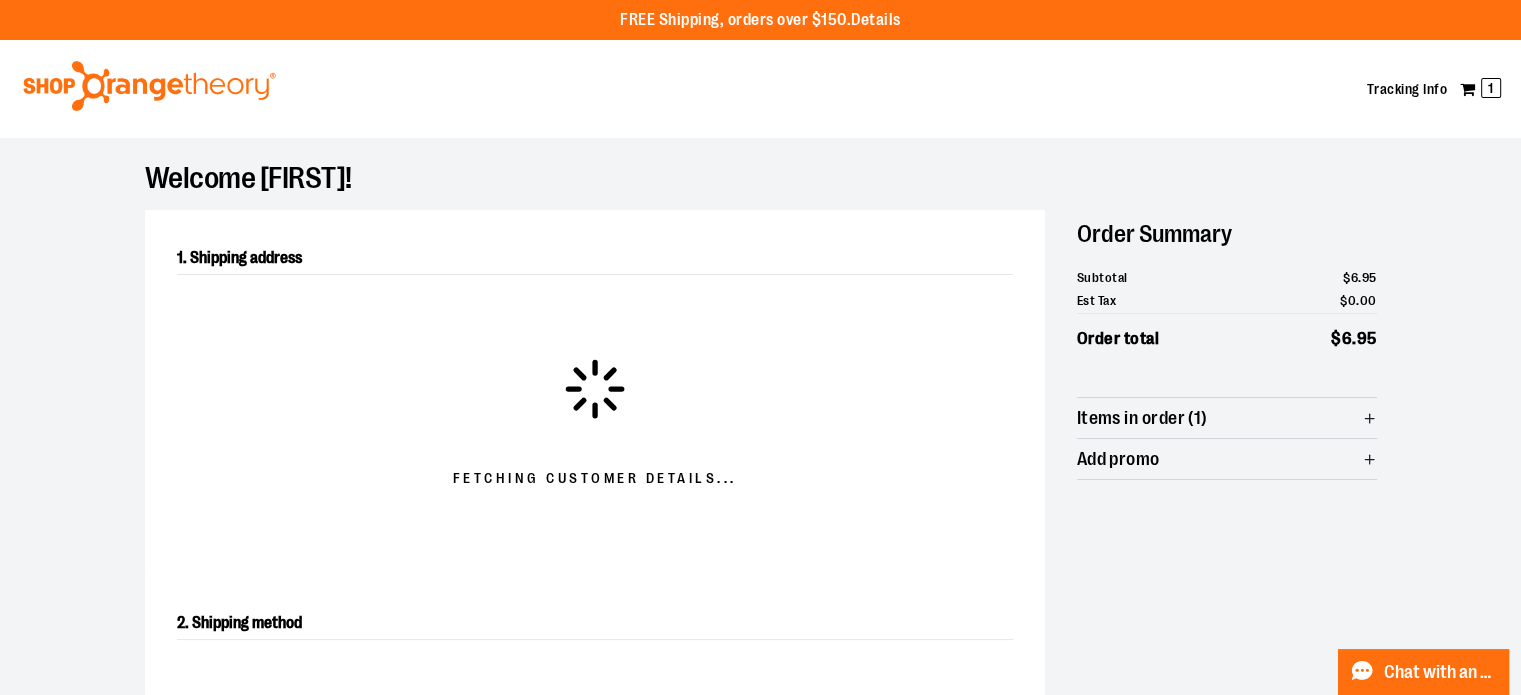 select on "**" 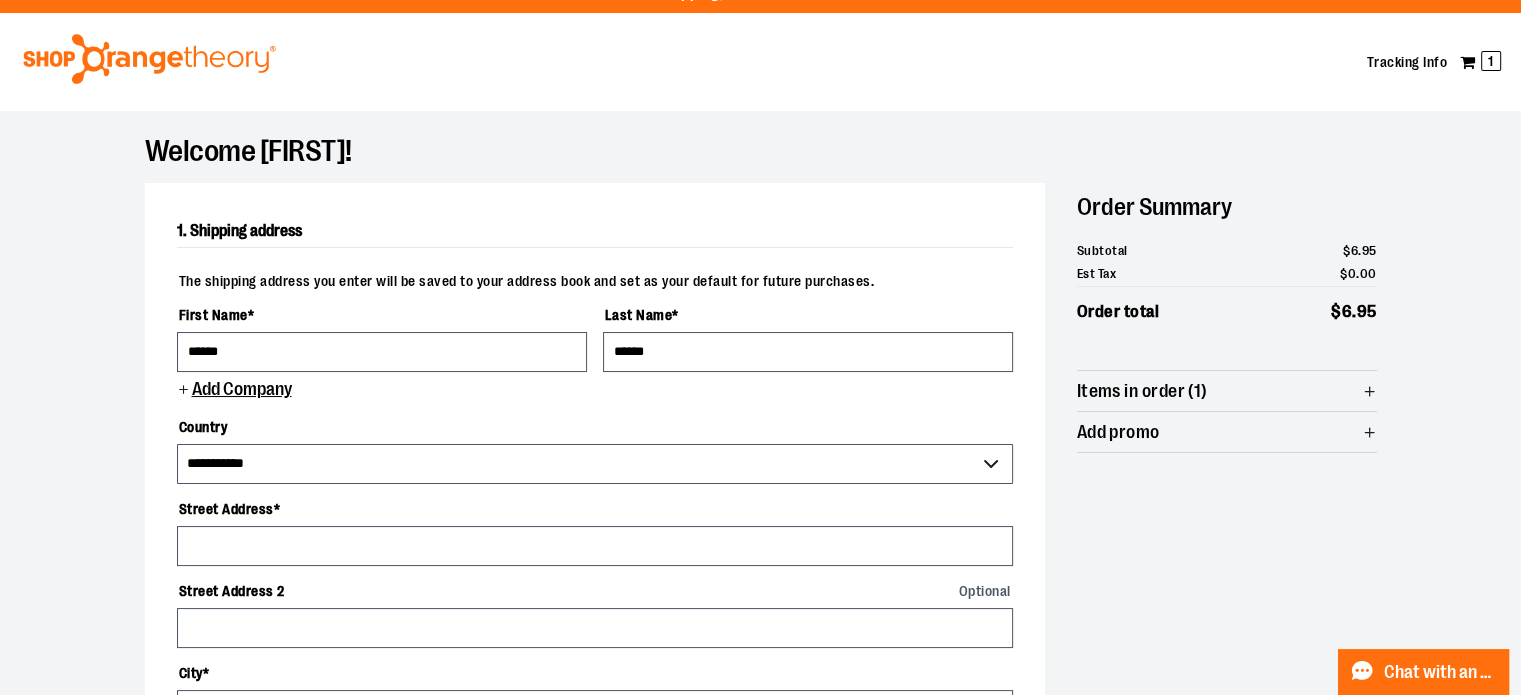 scroll, scrollTop: 200, scrollLeft: 0, axis: vertical 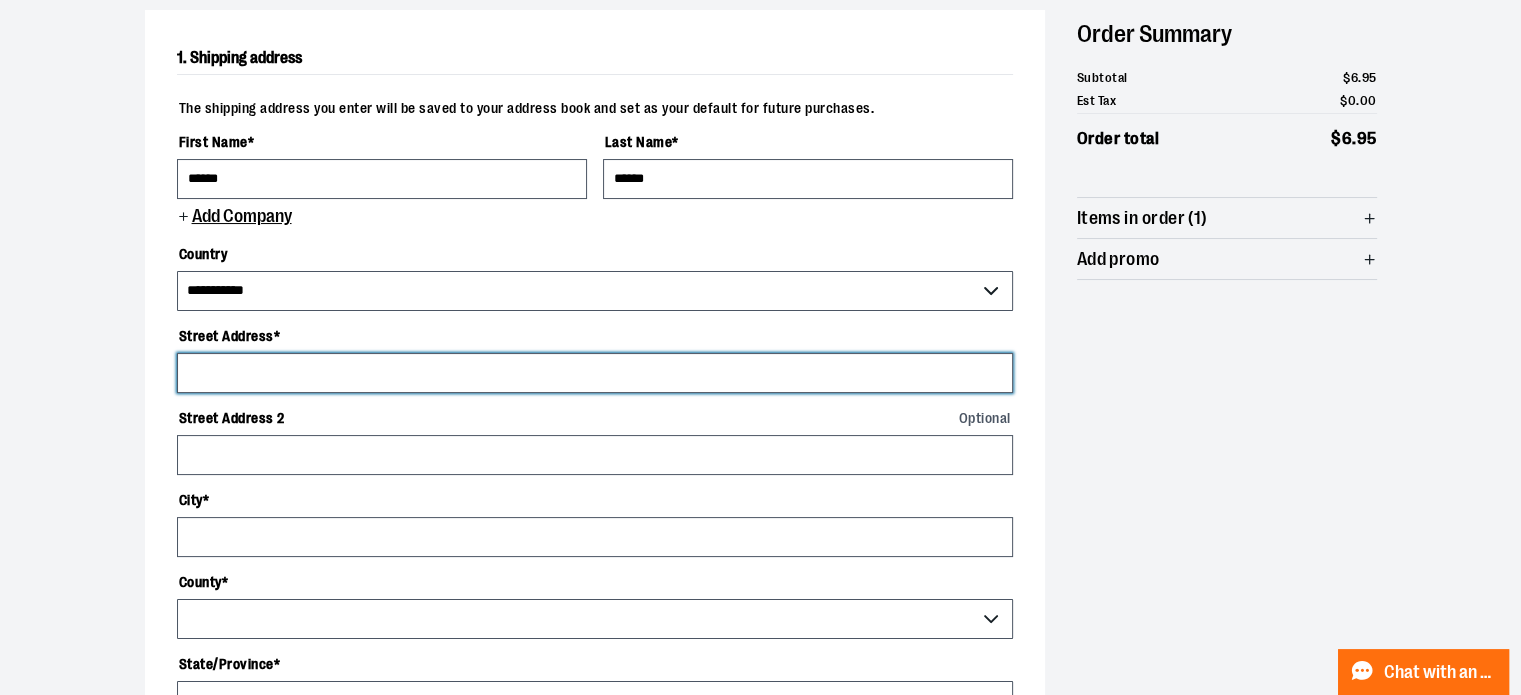 click on "Street Address *" at bounding box center [595, 373] 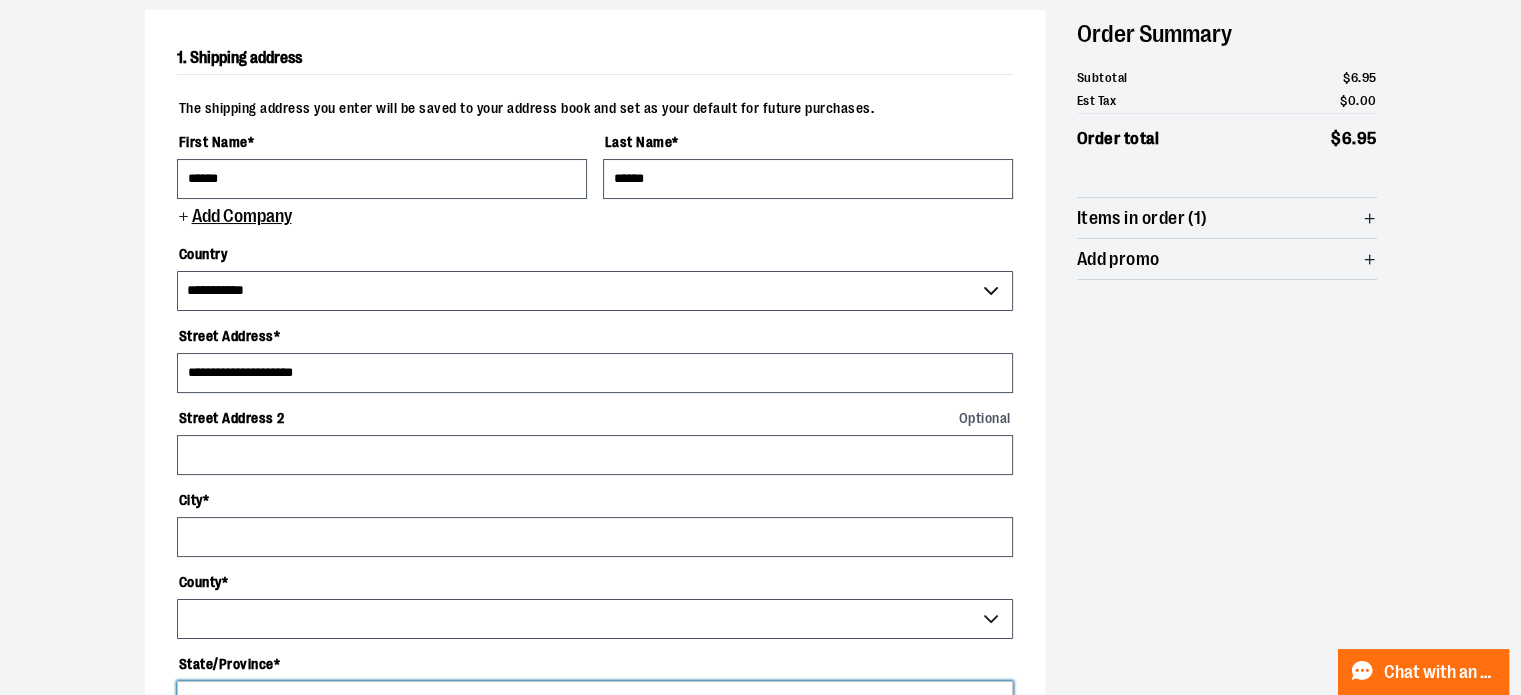 select on "**" 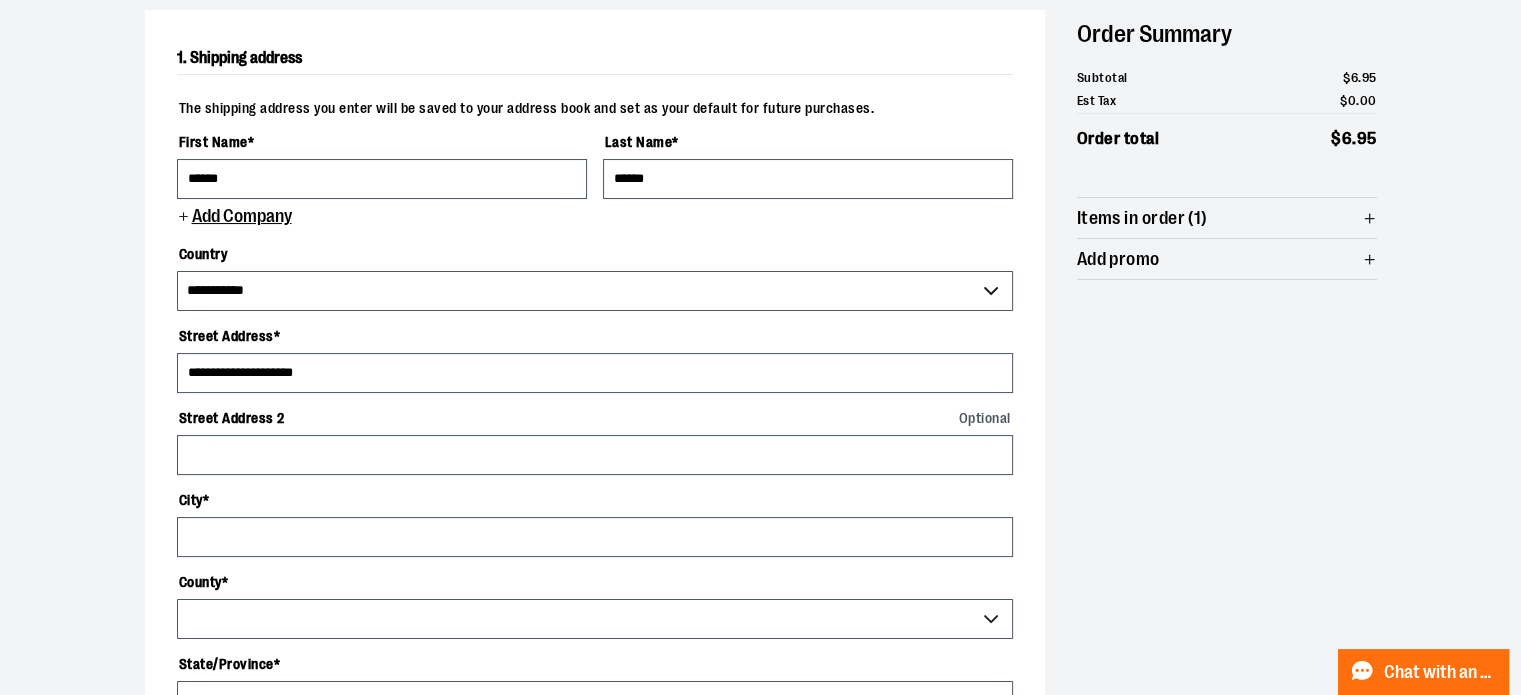 type on "*****" 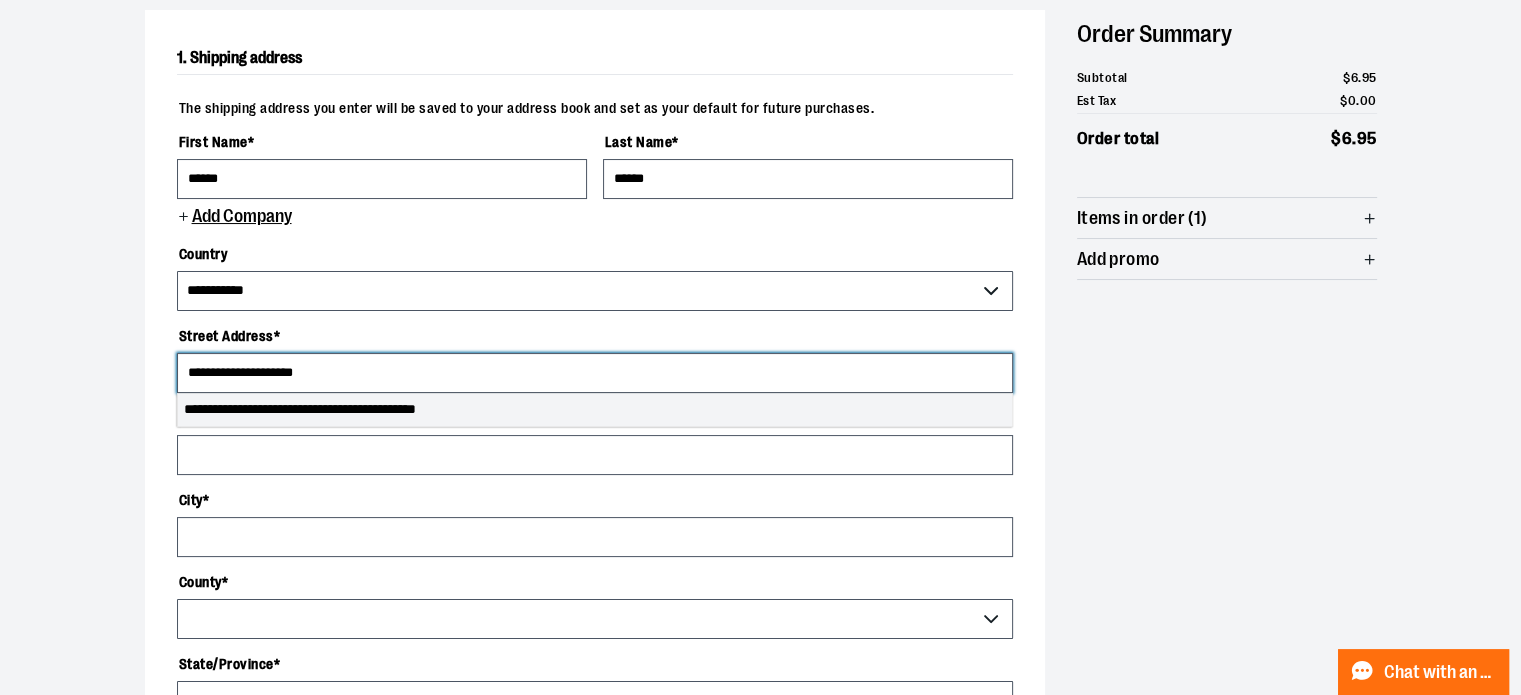 select on "******" 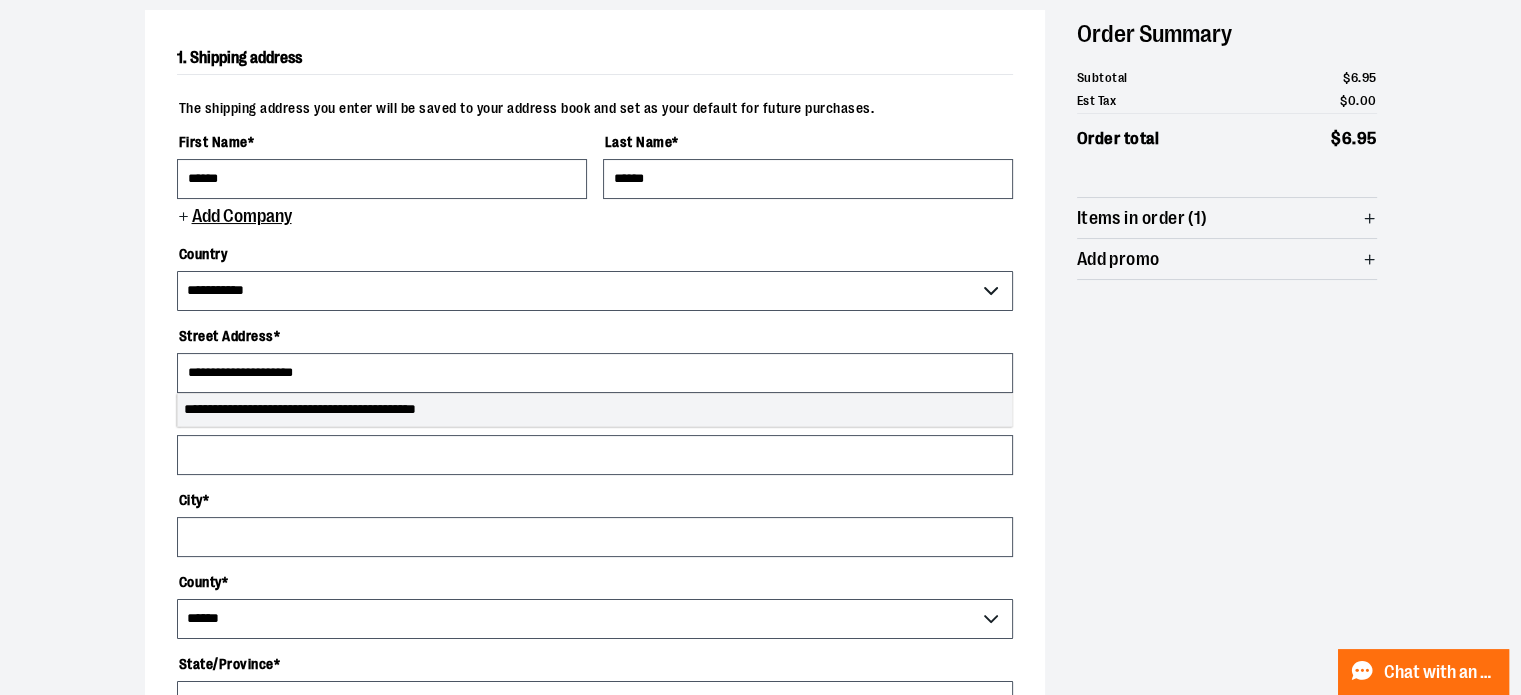 click on "**********" at bounding box center (595, 410) 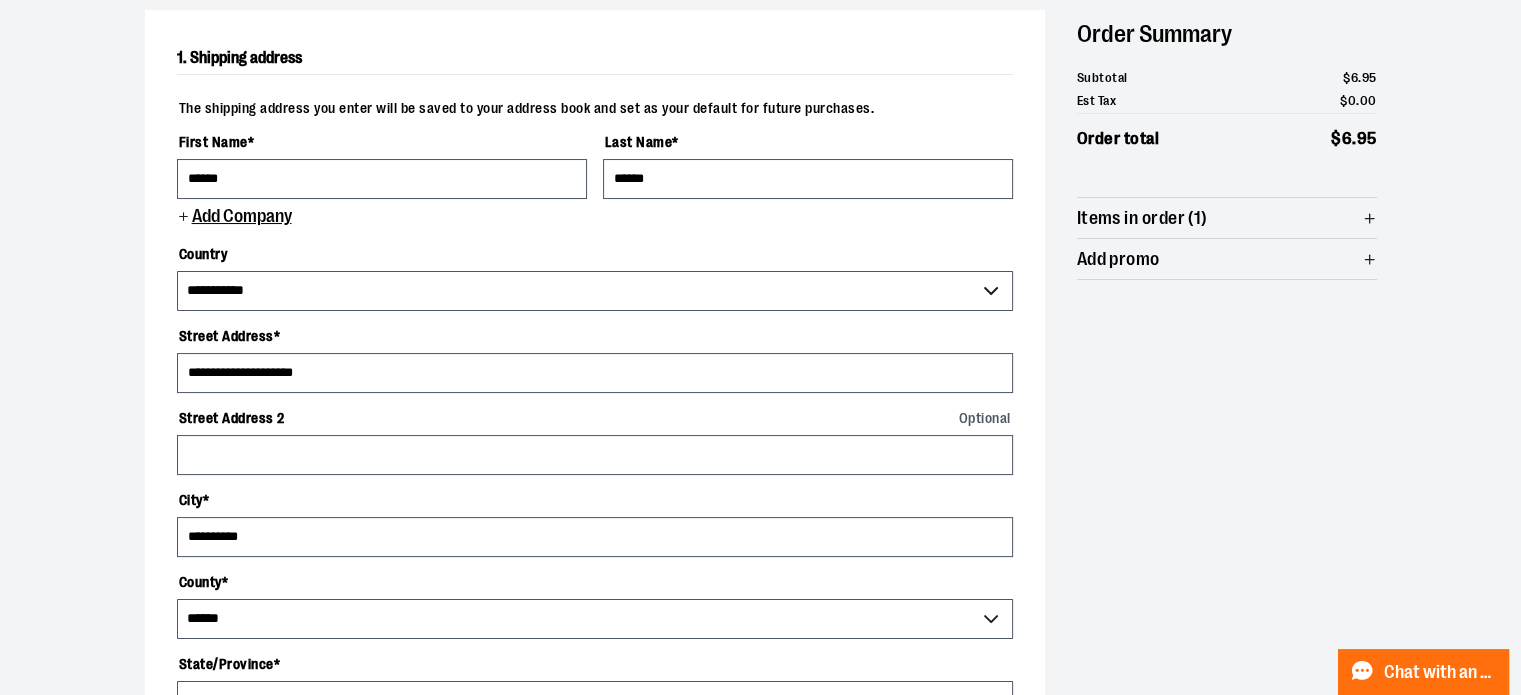 click on "**********" at bounding box center [595, 553] 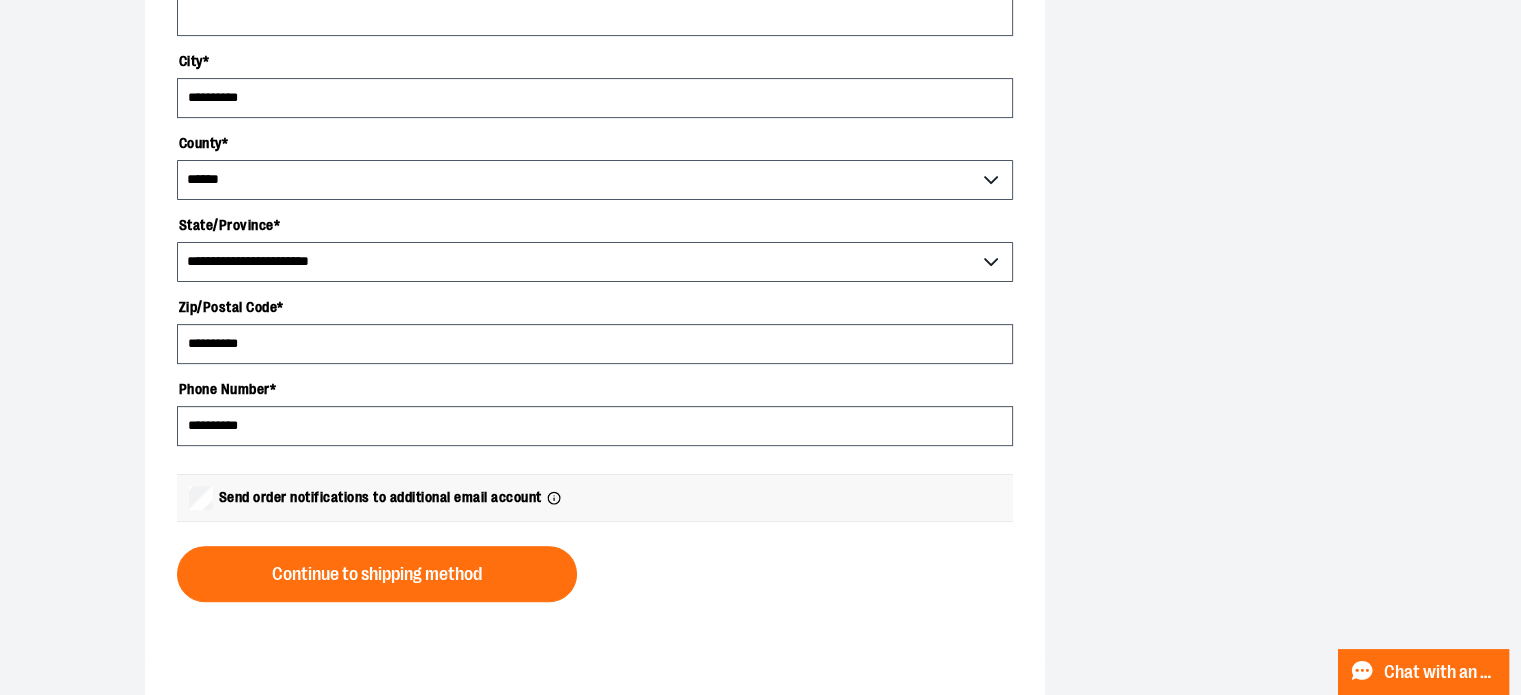 scroll, scrollTop: 700, scrollLeft: 0, axis: vertical 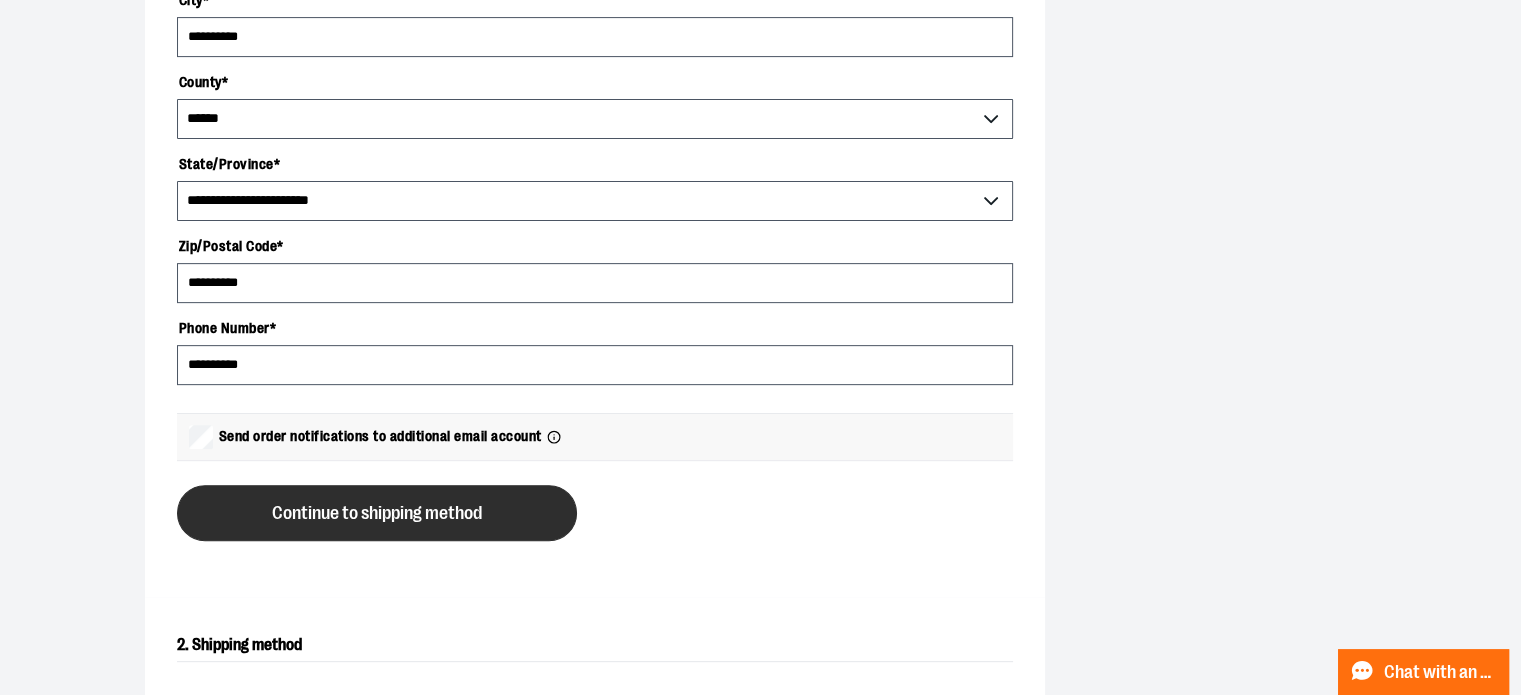 click on "Continue to shipping method" at bounding box center [377, 513] 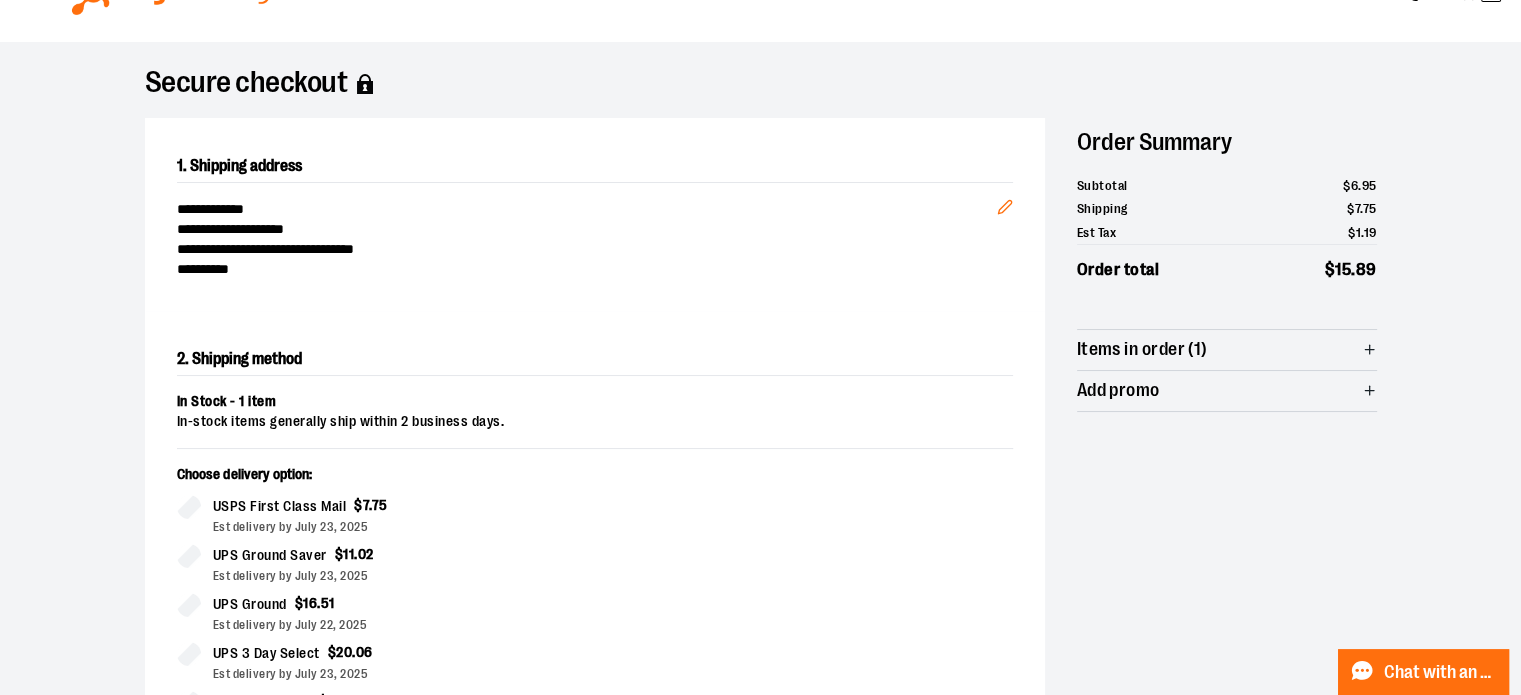 scroll, scrollTop: 0, scrollLeft: 0, axis: both 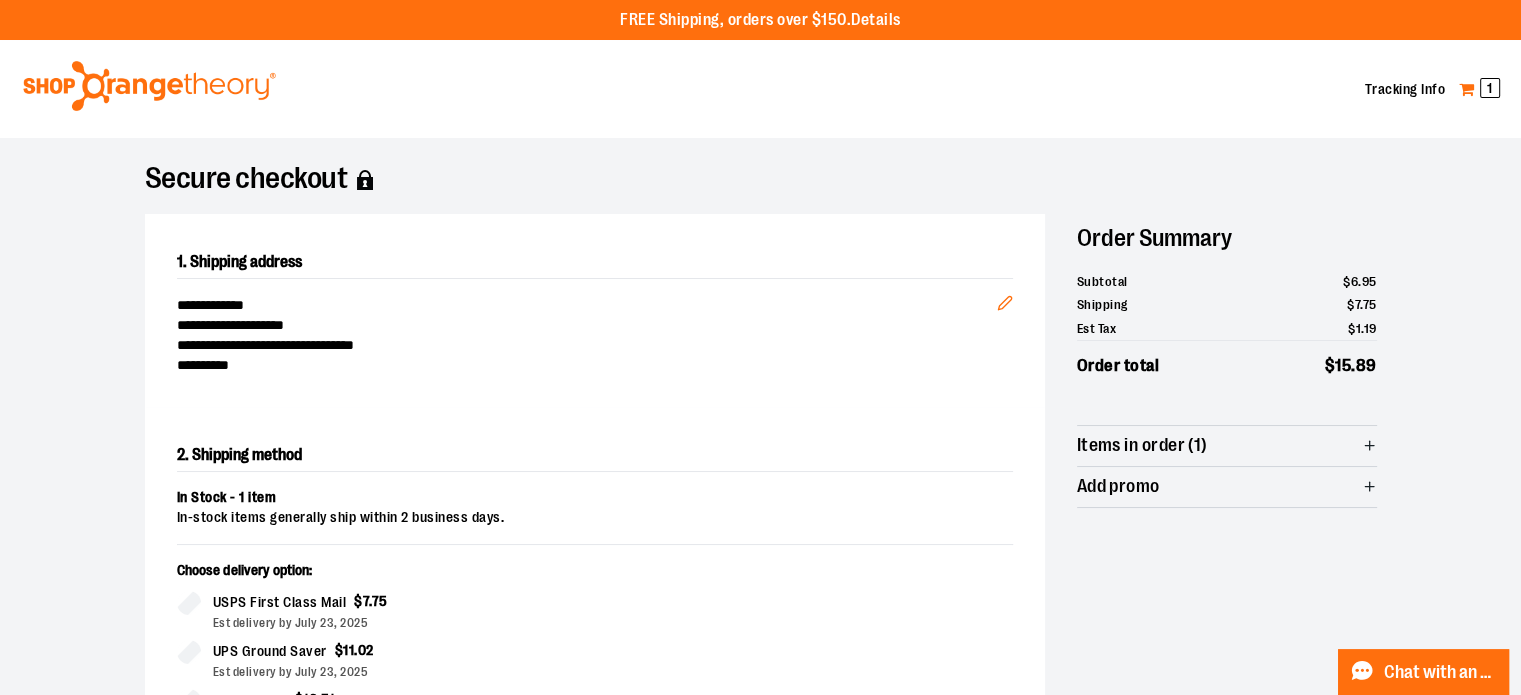 click on "1" at bounding box center (1490, 88) 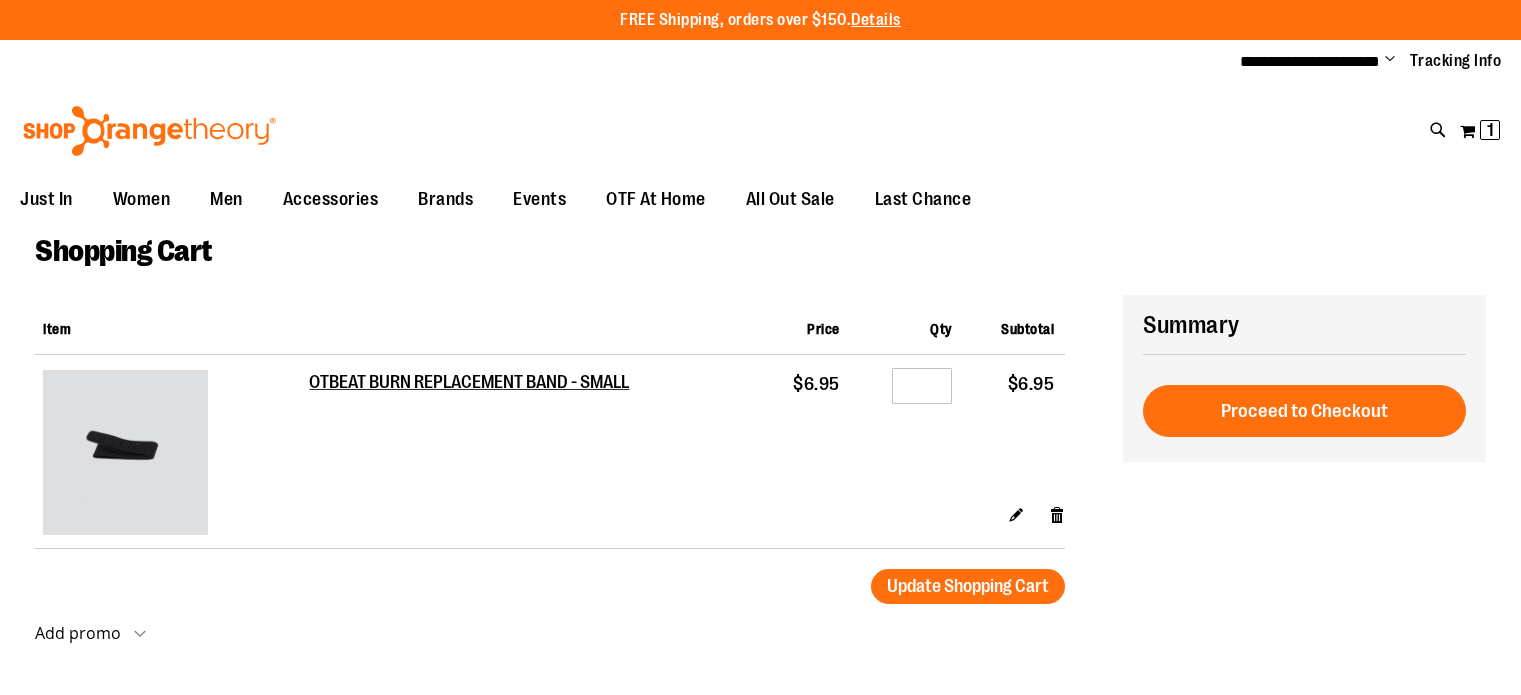 scroll, scrollTop: 0, scrollLeft: 0, axis: both 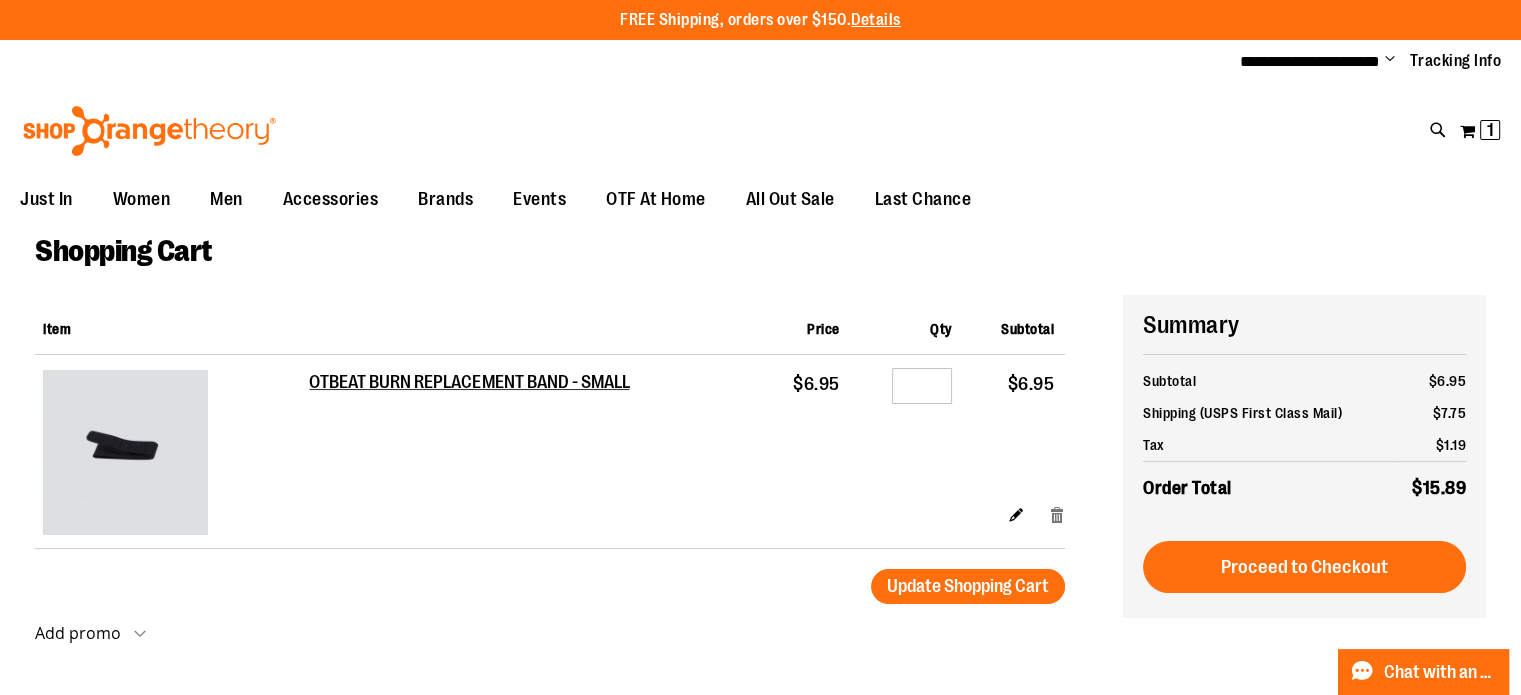type on "**********" 